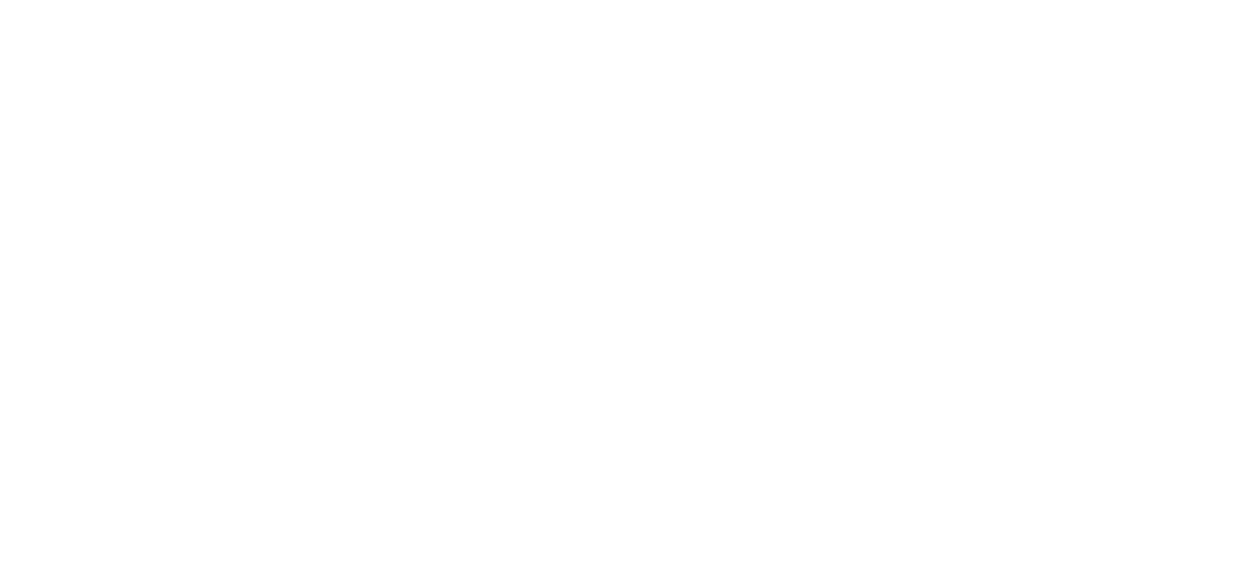 scroll, scrollTop: 0, scrollLeft: 0, axis: both 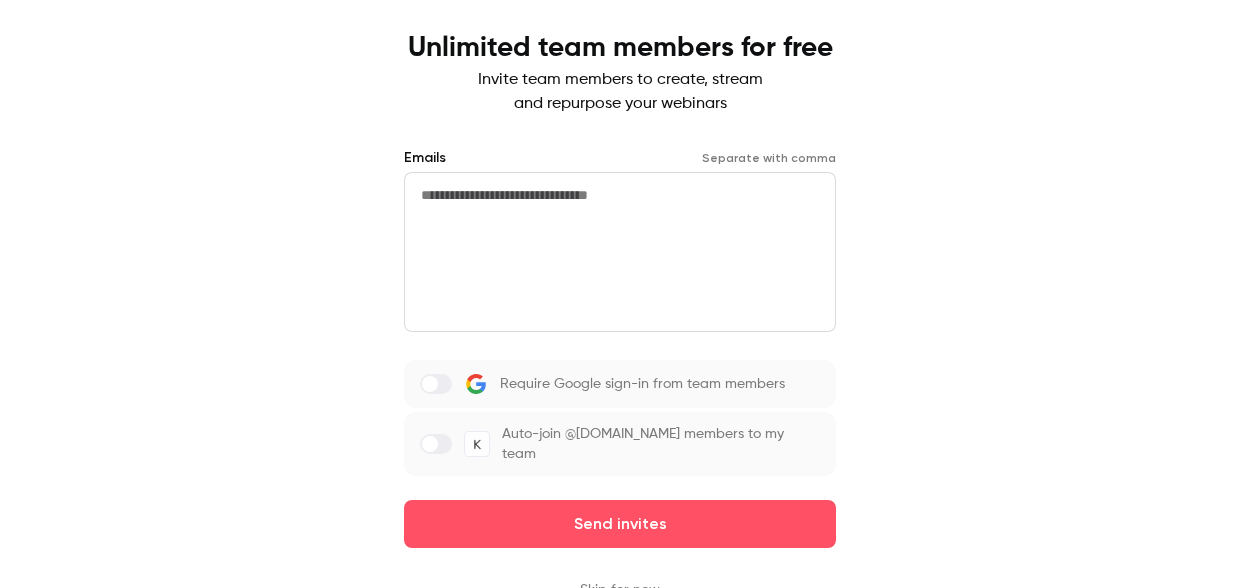 click on "Skip for now" at bounding box center [620, 590] 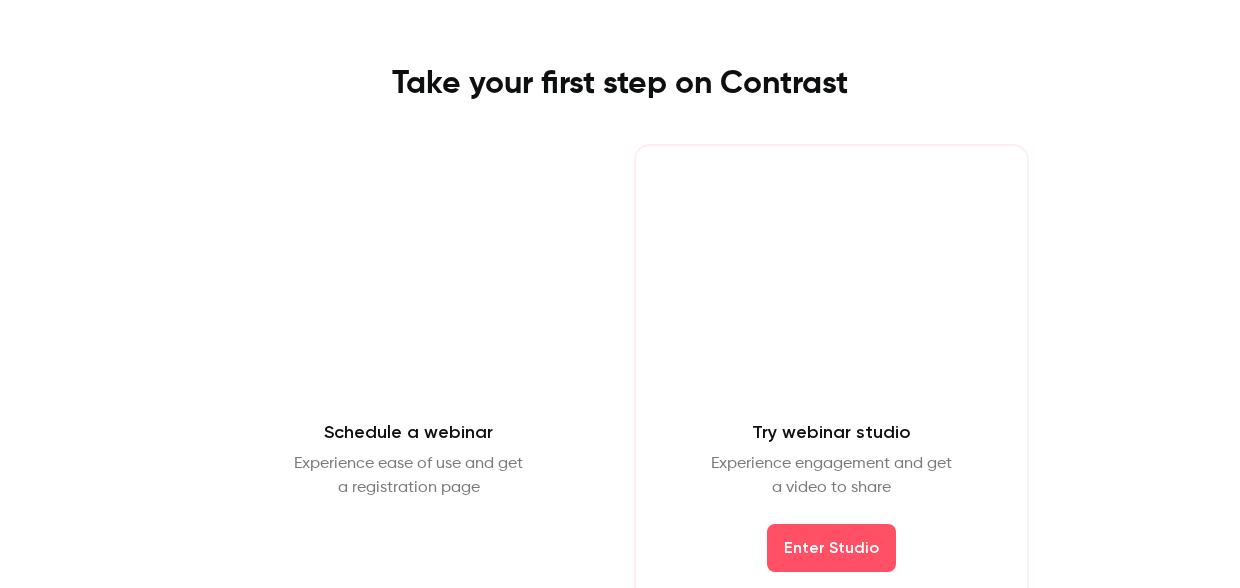 scroll, scrollTop: 98, scrollLeft: 0, axis: vertical 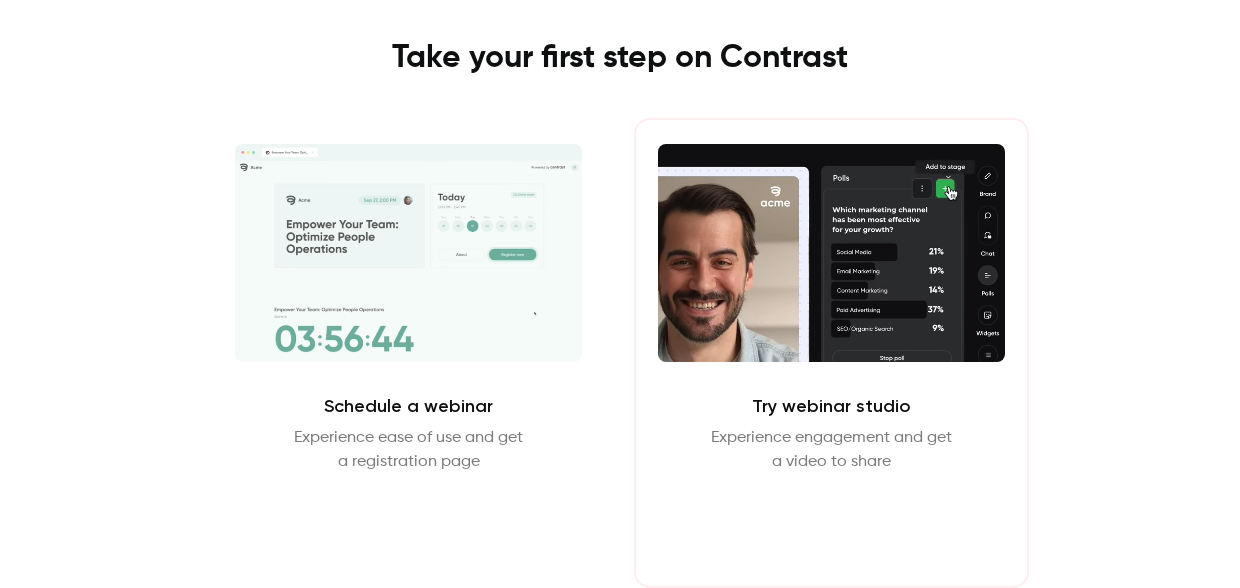 click on "Enter Studio" at bounding box center [831, 522] 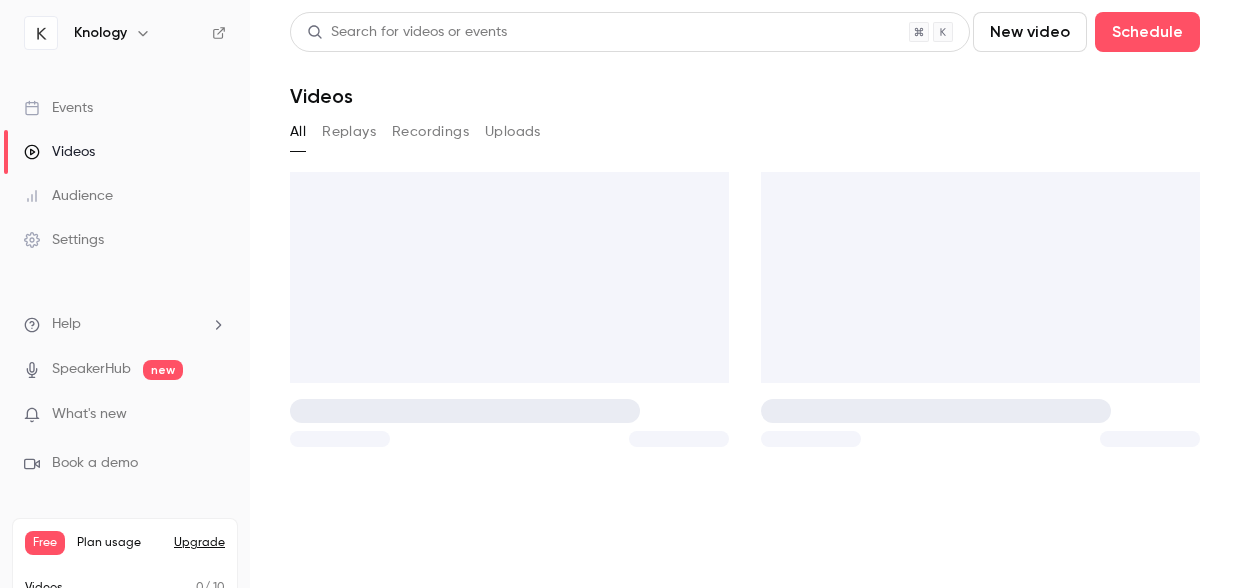 scroll, scrollTop: 0, scrollLeft: 0, axis: both 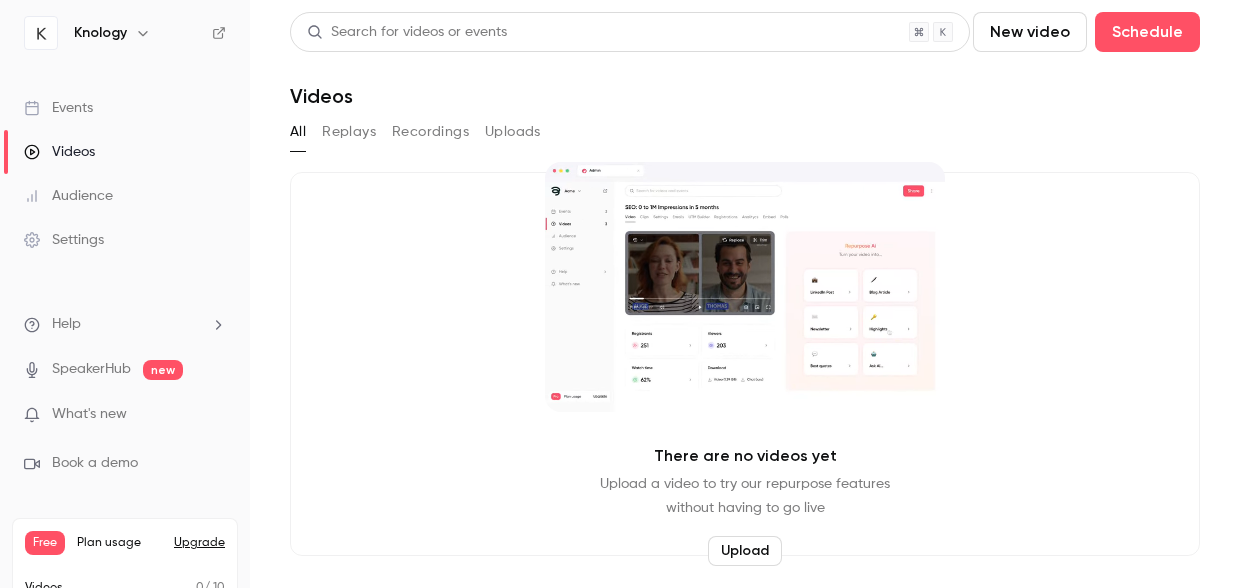 click on "Events" at bounding box center (58, 108) 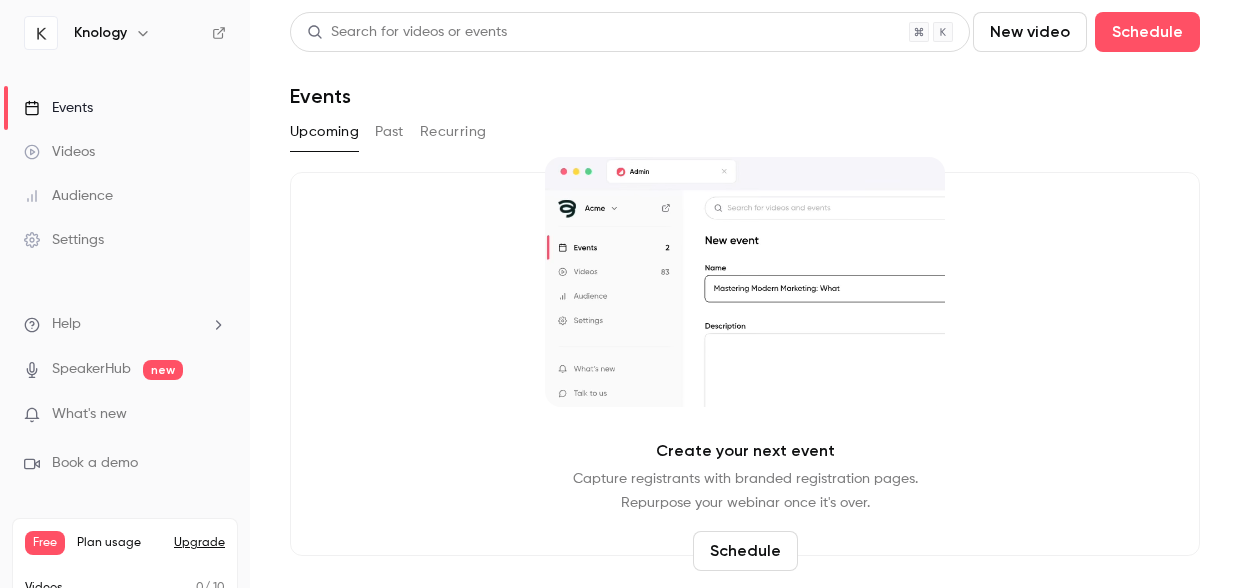 click on "Schedule" at bounding box center (745, 551) 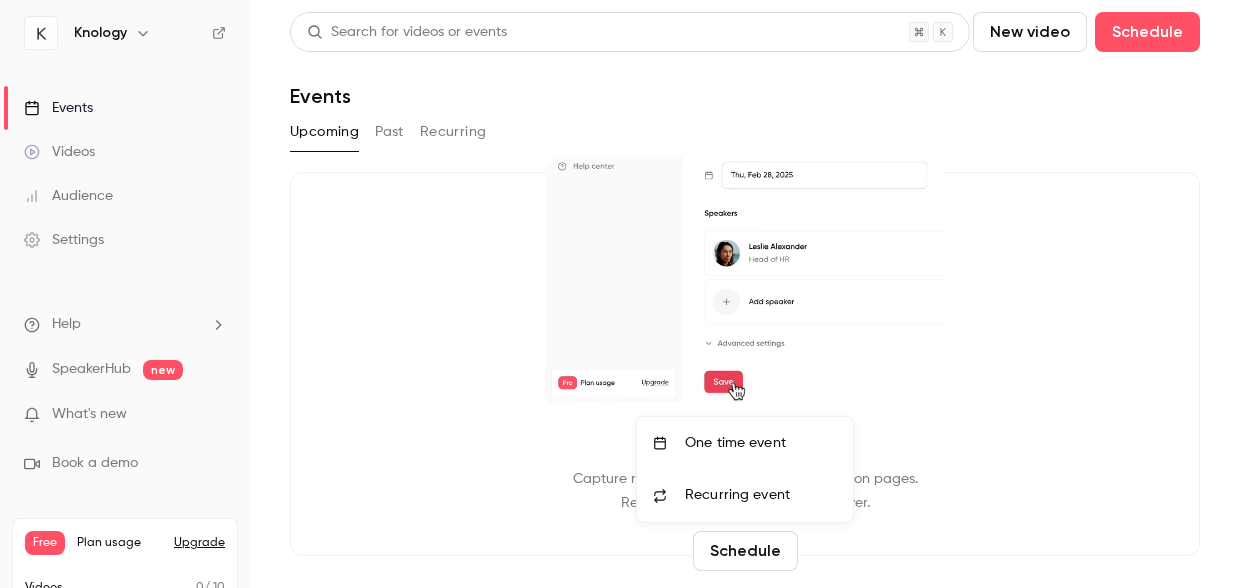 click on "One time event" at bounding box center (761, 443) 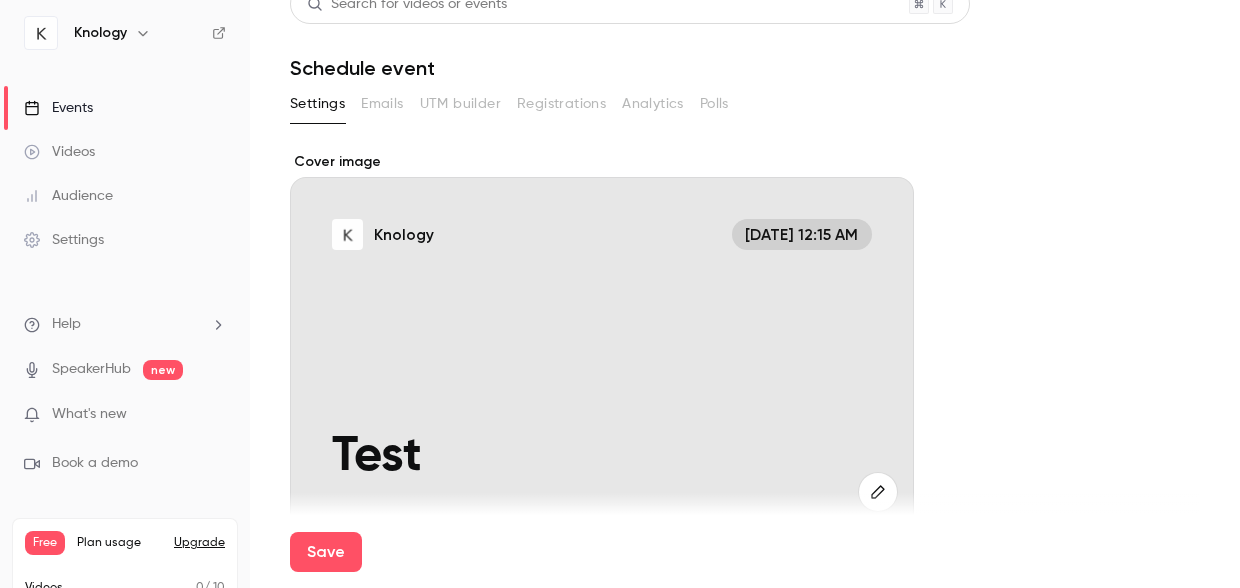 scroll, scrollTop: 30, scrollLeft: 0, axis: vertical 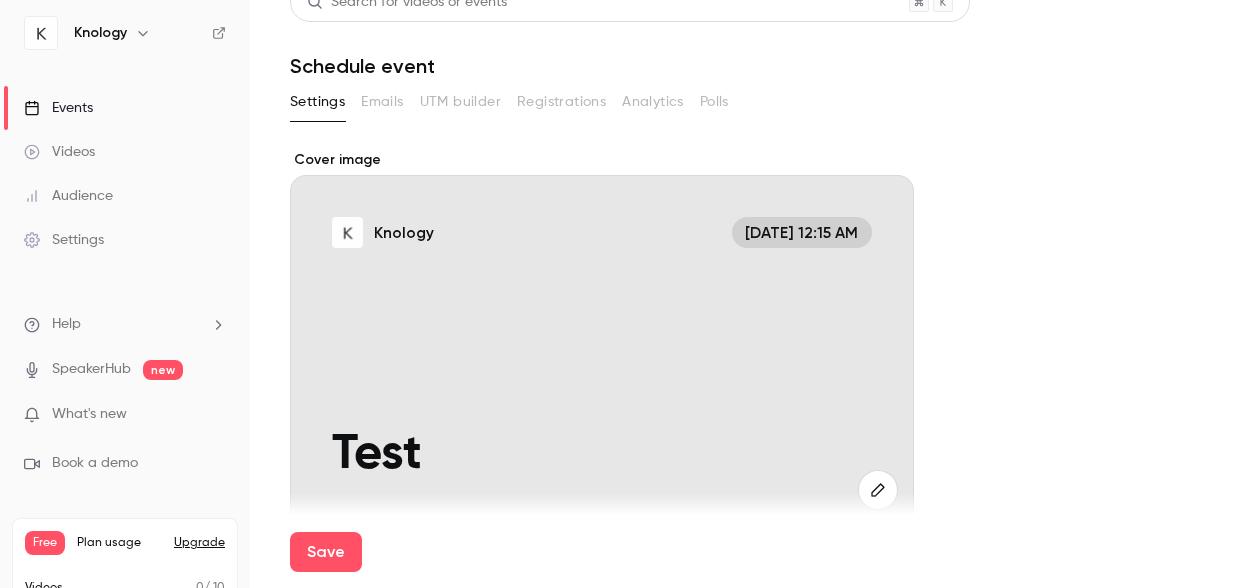 type on "****" 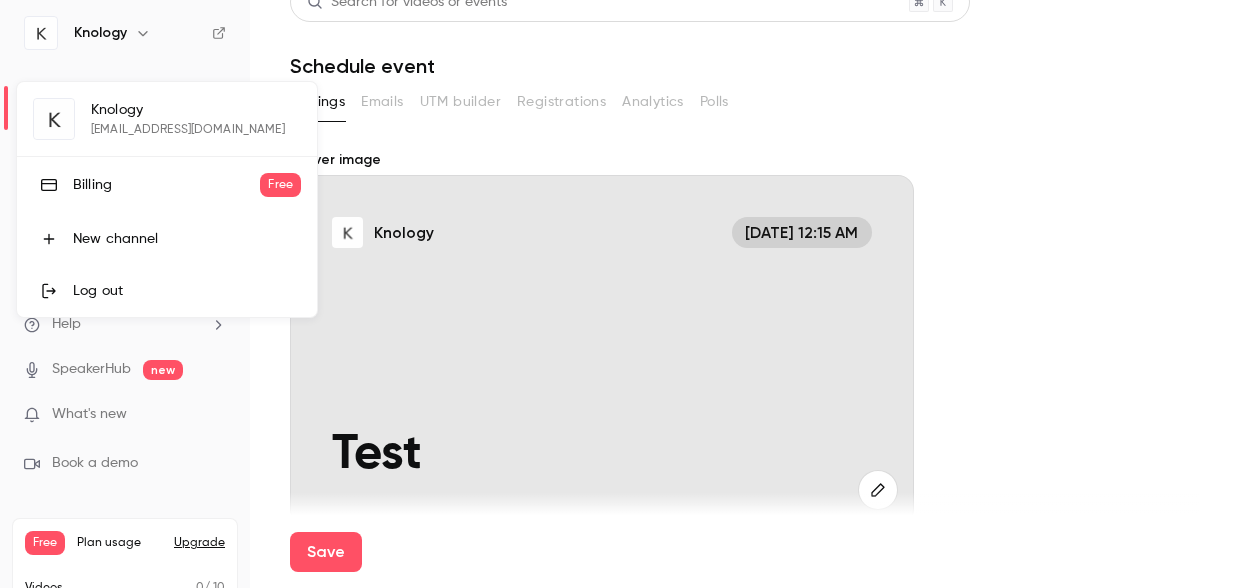 click on "Knology [EMAIL_ADDRESS][DOMAIN_NAME] Billing Free New channel Log out" at bounding box center [167, 199] 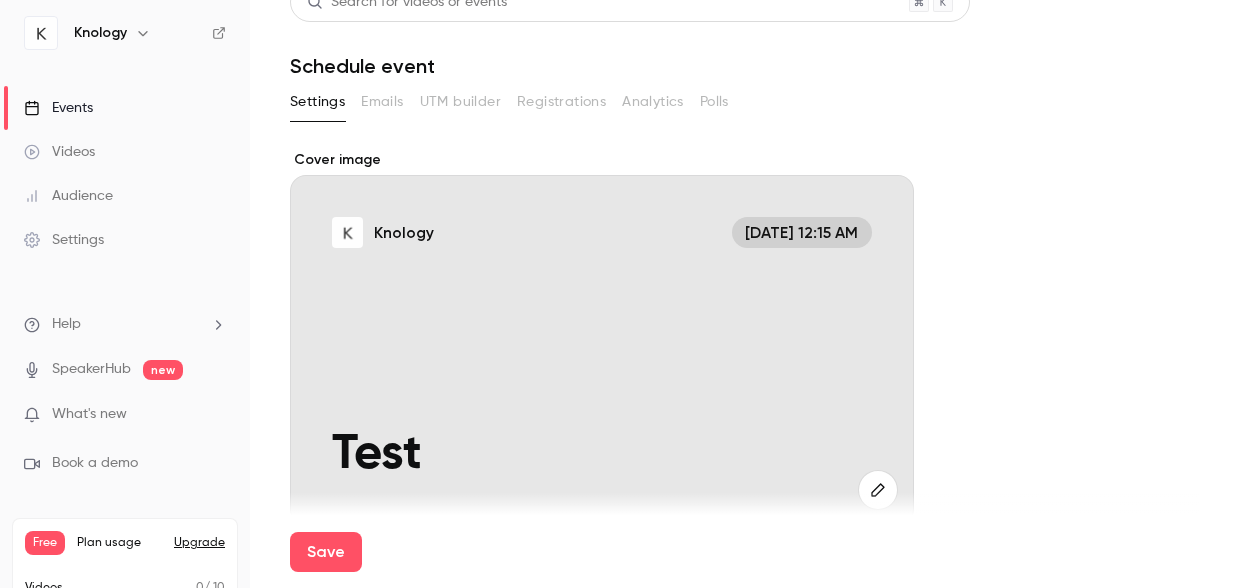 click on "Settings" at bounding box center (125, 240) 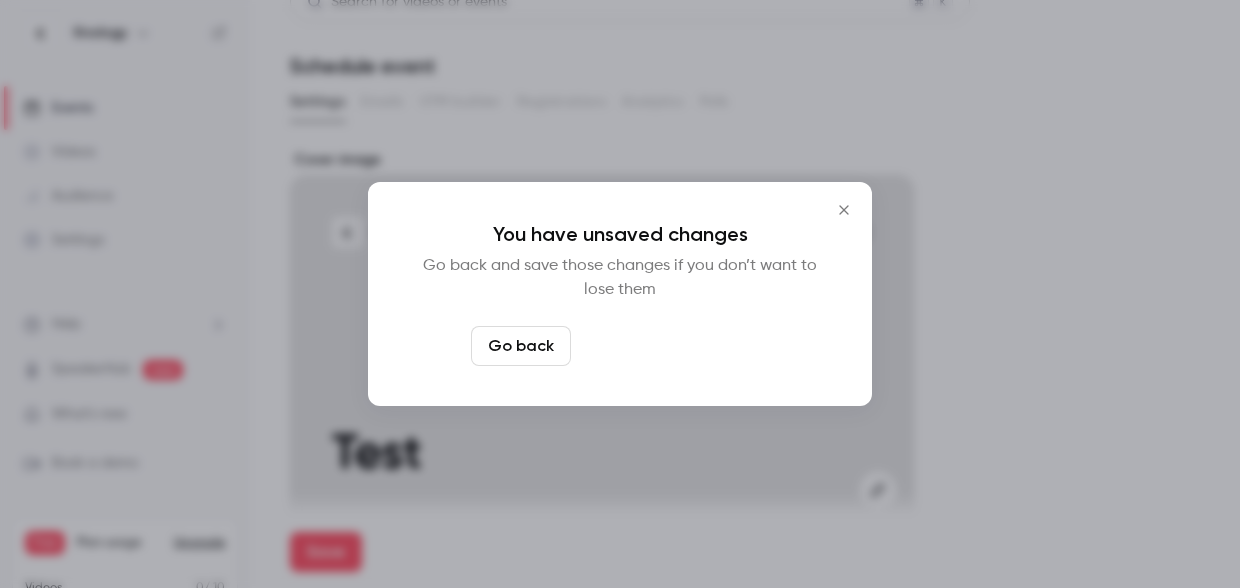 click on "Leave page anyway" at bounding box center (674, 346) 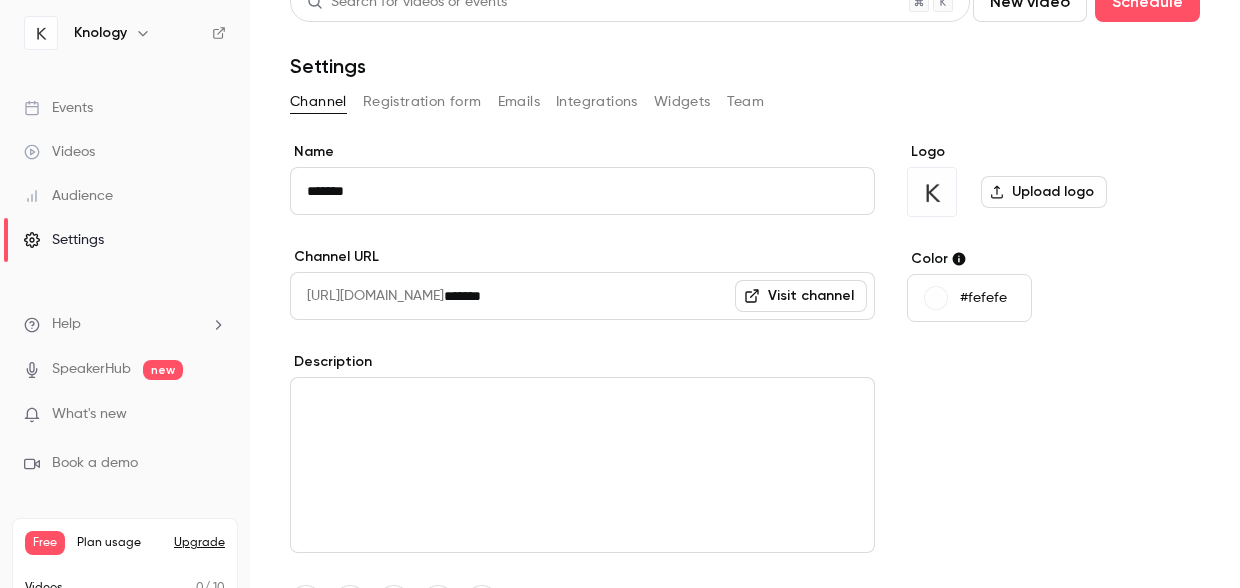scroll, scrollTop: 0, scrollLeft: 0, axis: both 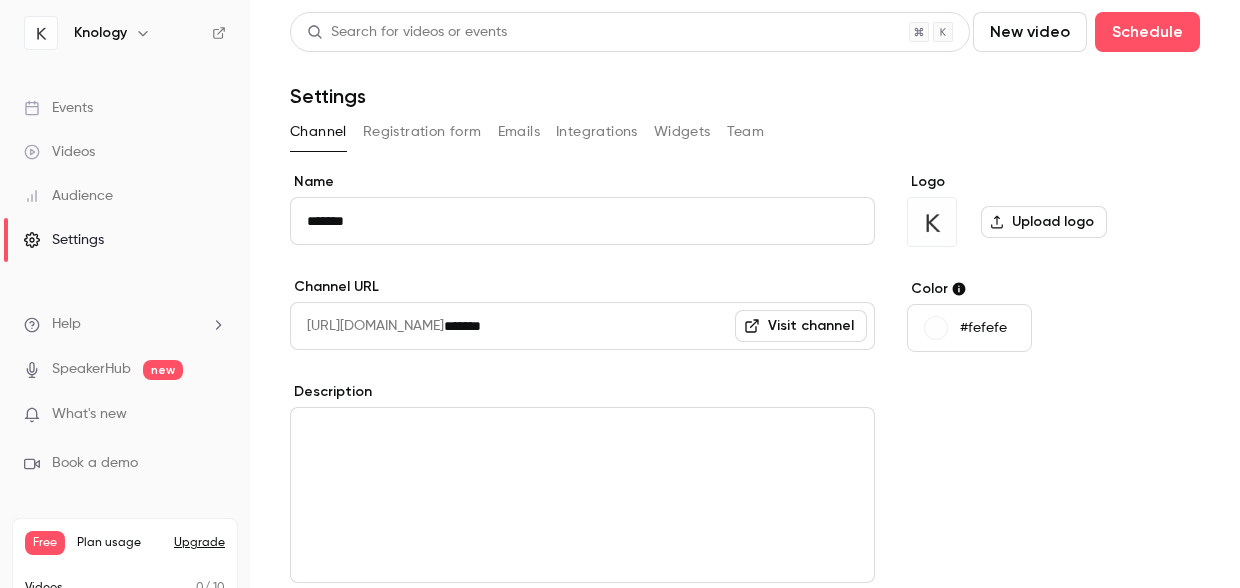 click on "*******" at bounding box center (582, 221) 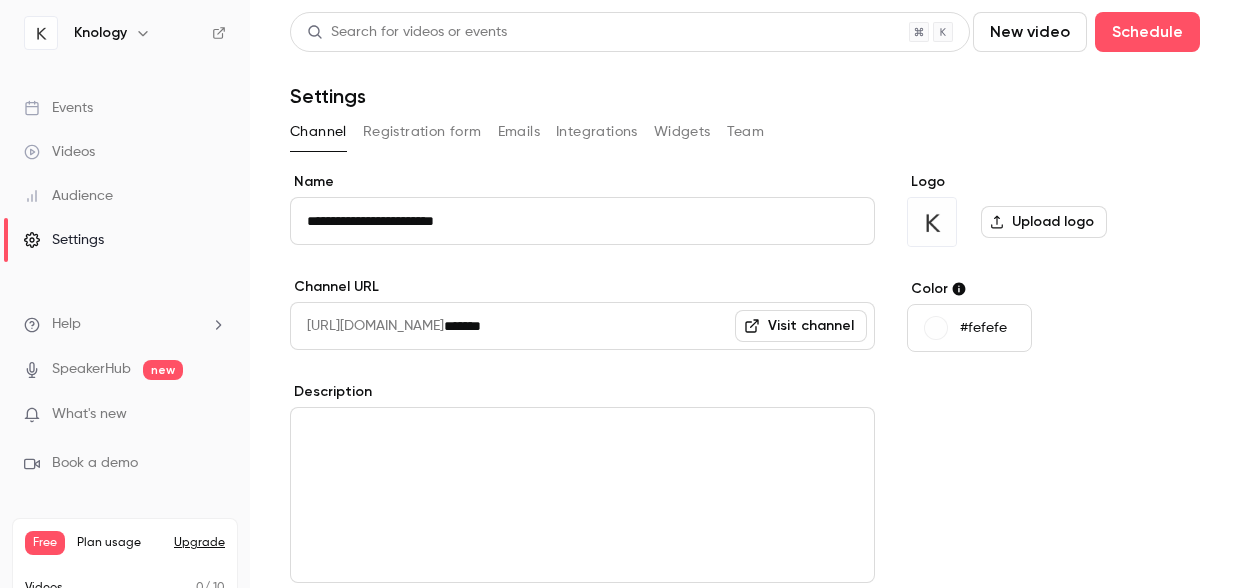type on "**********" 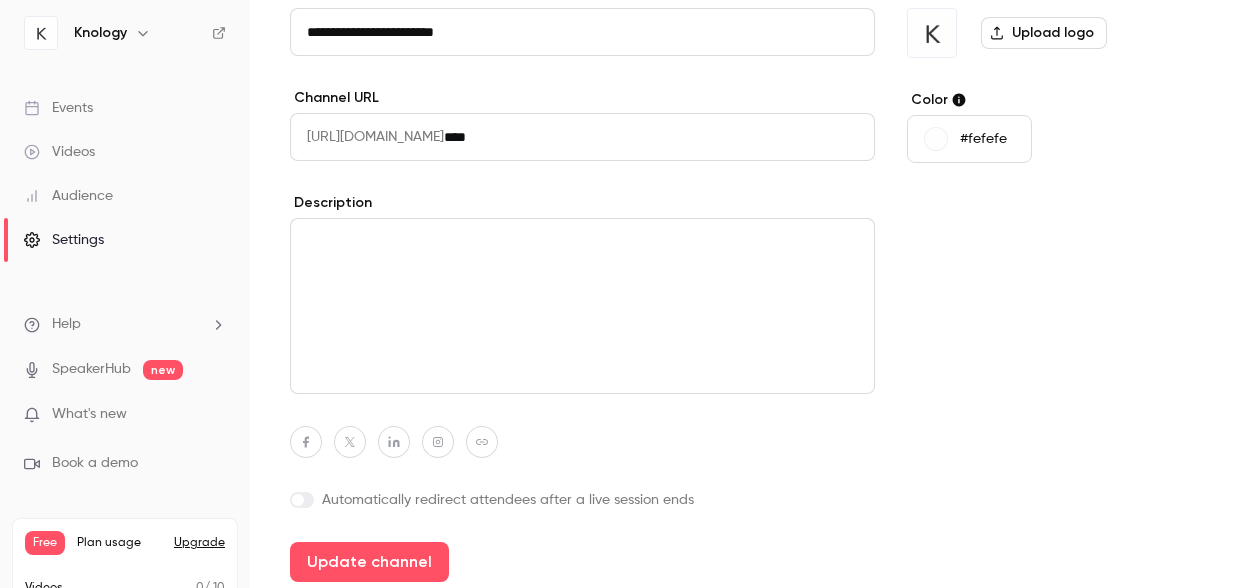 scroll, scrollTop: 196, scrollLeft: 0, axis: vertical 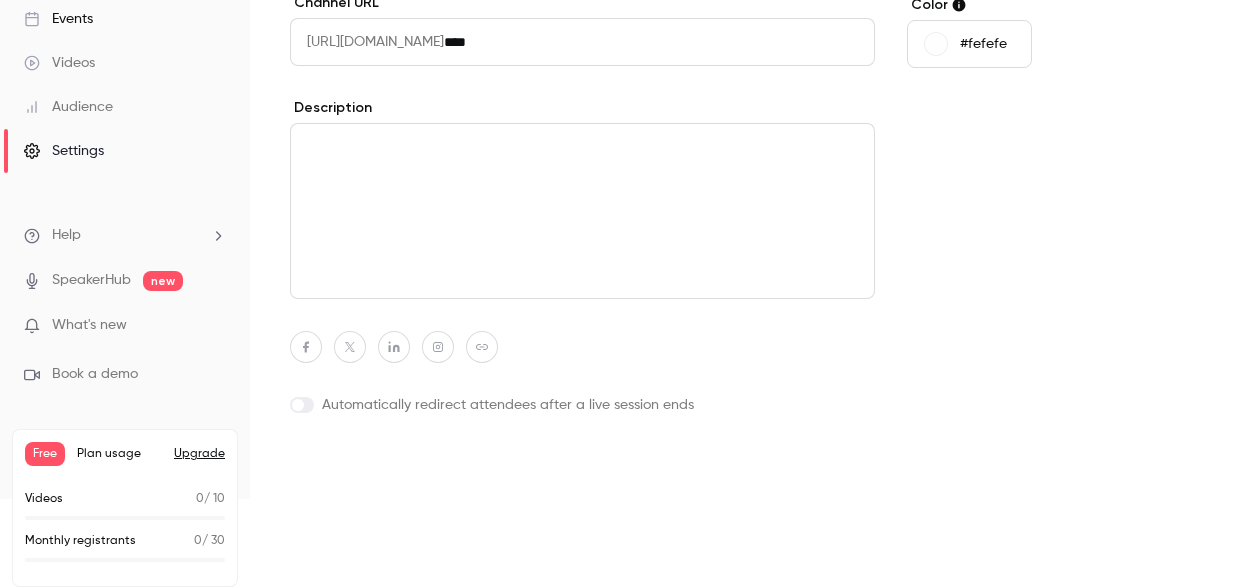 type on "****" 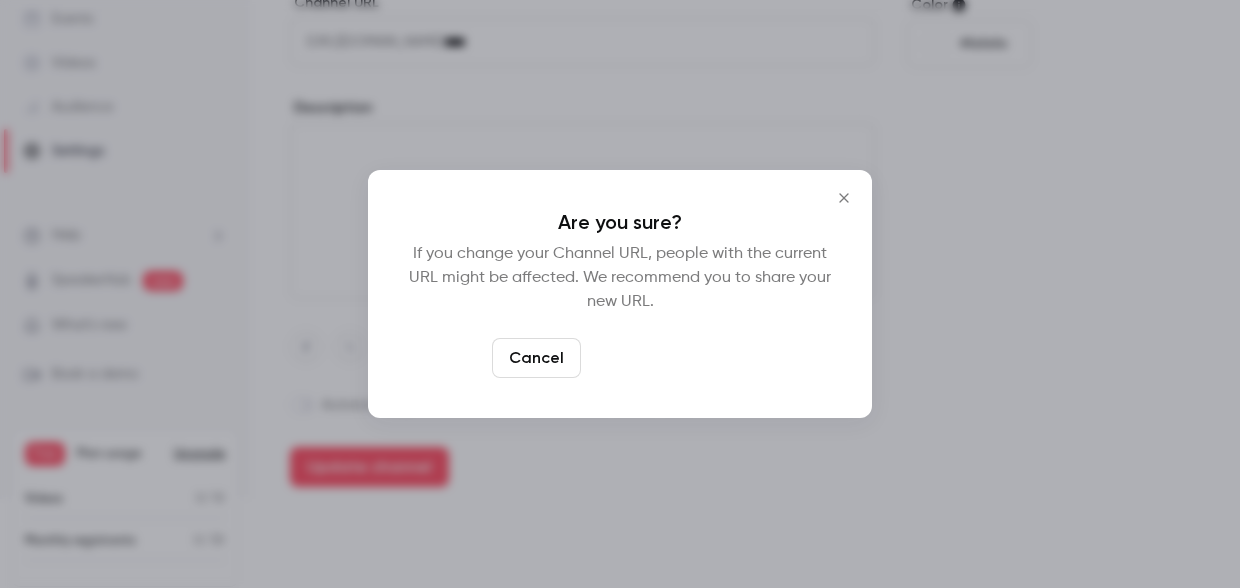 click on "Yes, change URL" at bounding box center [669, 358] 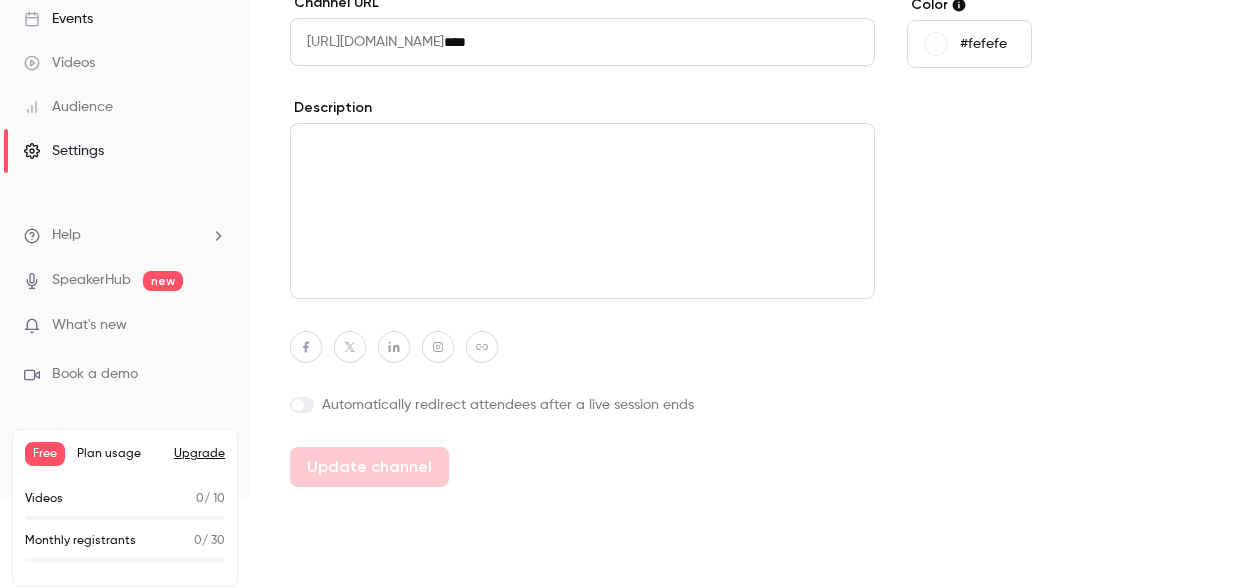 type on "*******" 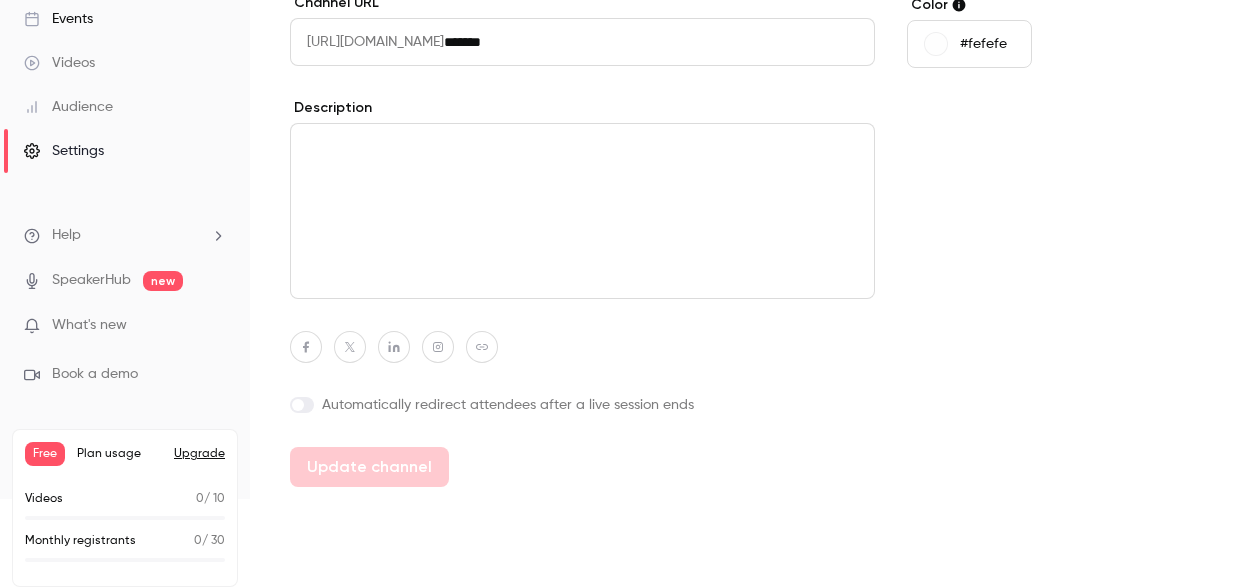 type on "**********" 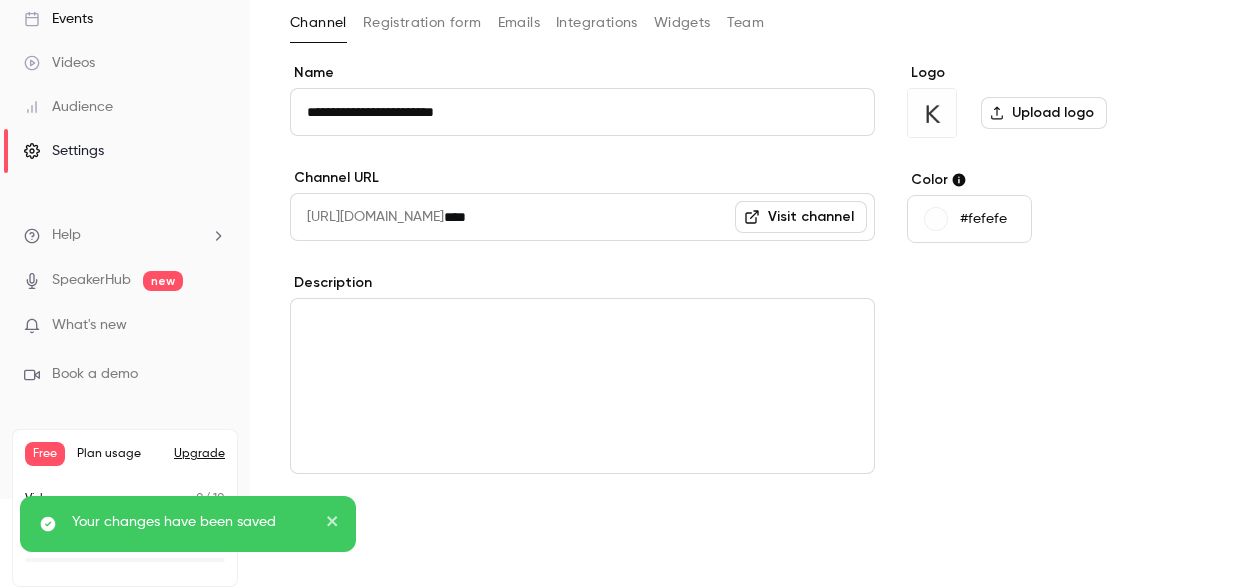 scroll, scrollTop: 0, scrollLeft: 0, axis: both 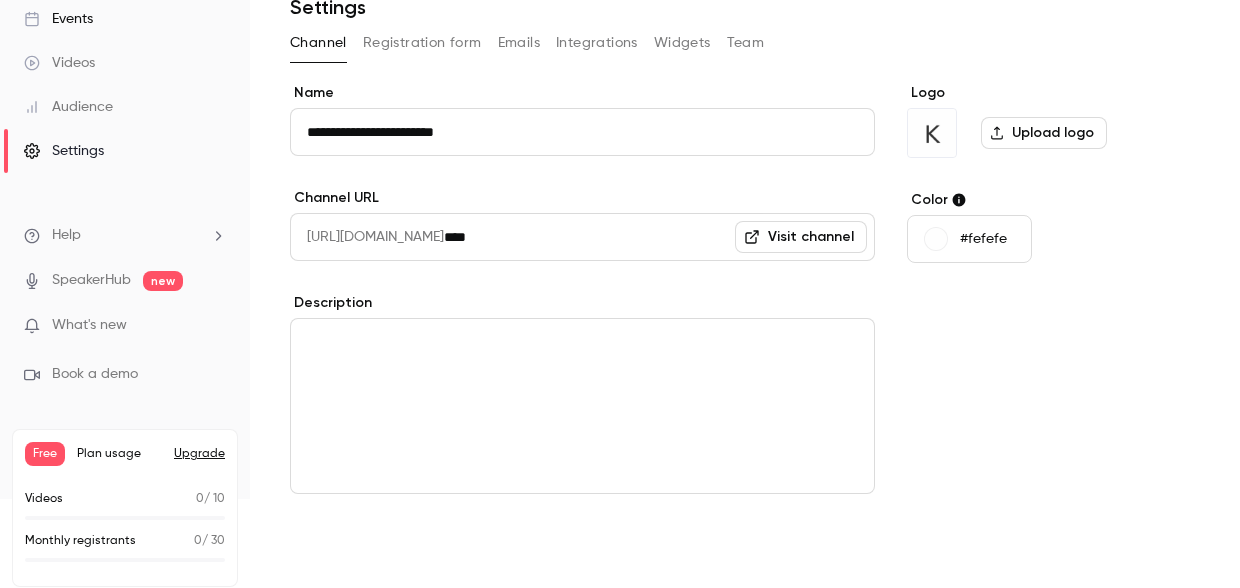 click on "Registration form" at bounding box center [422, 43] 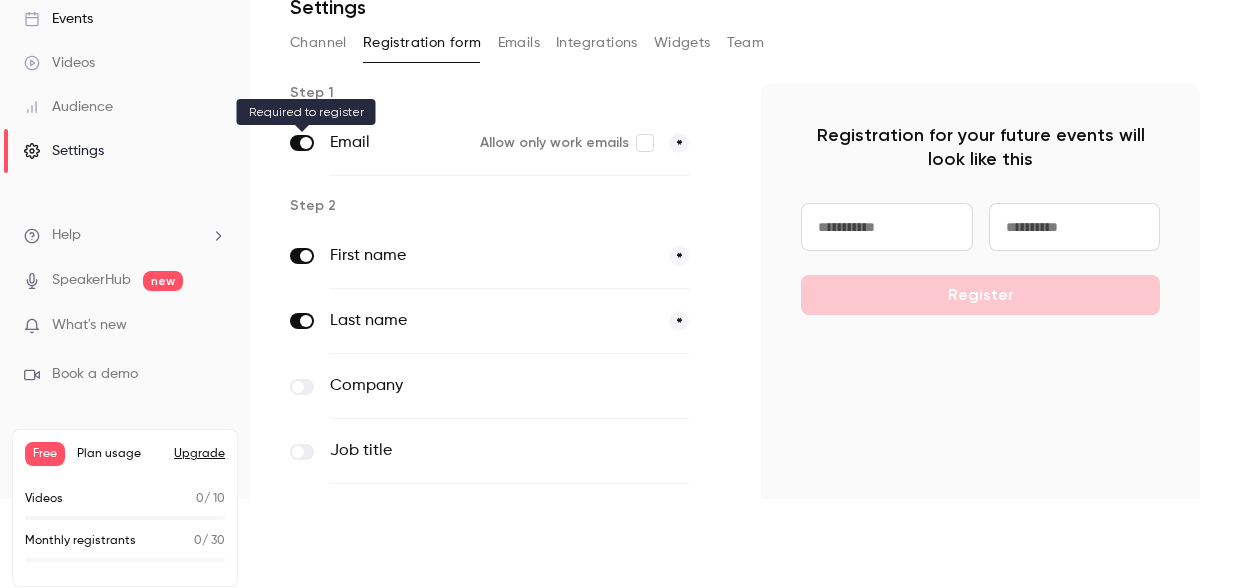click at bounding box center (306, 143) 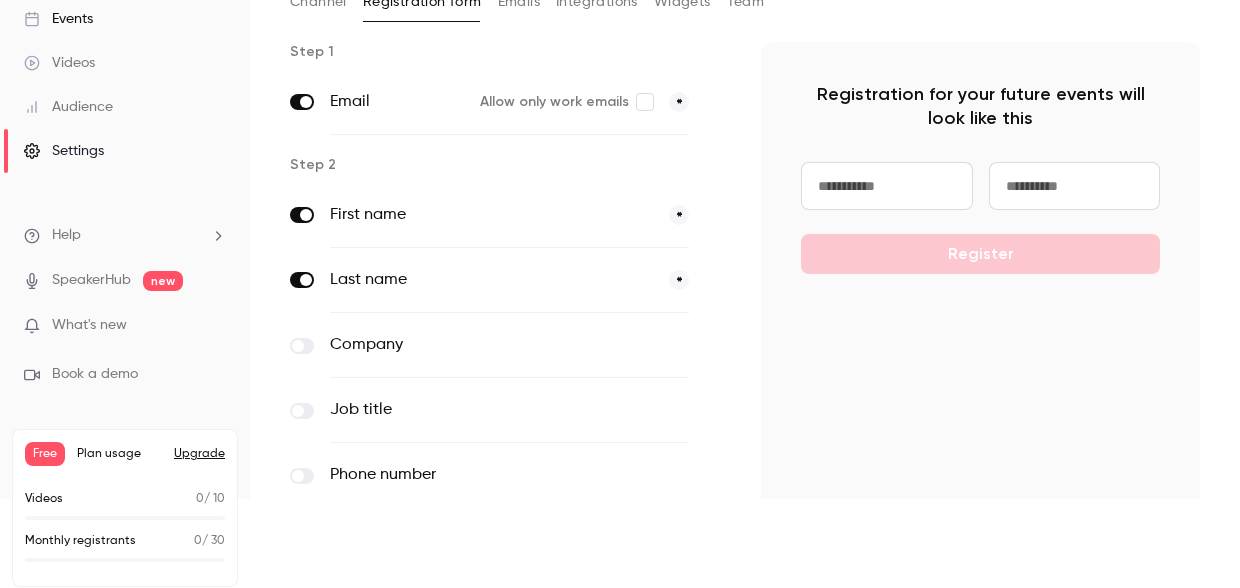 scroll, scrollTop: 0, scrollLeft: 0, axis: both 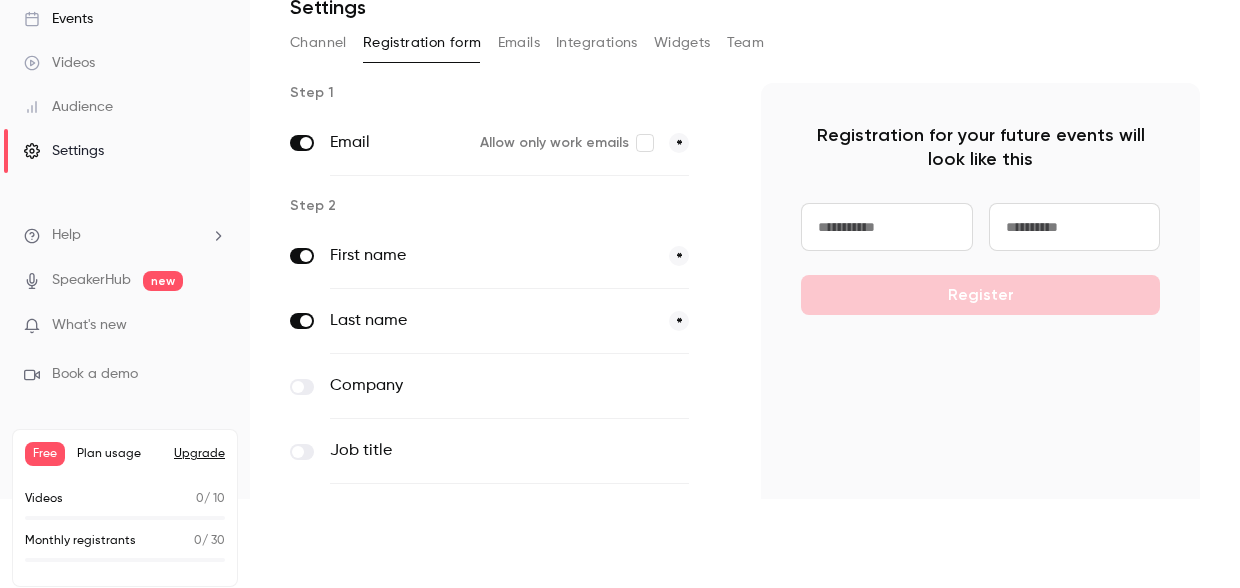 click at bounding box center [306, 143] 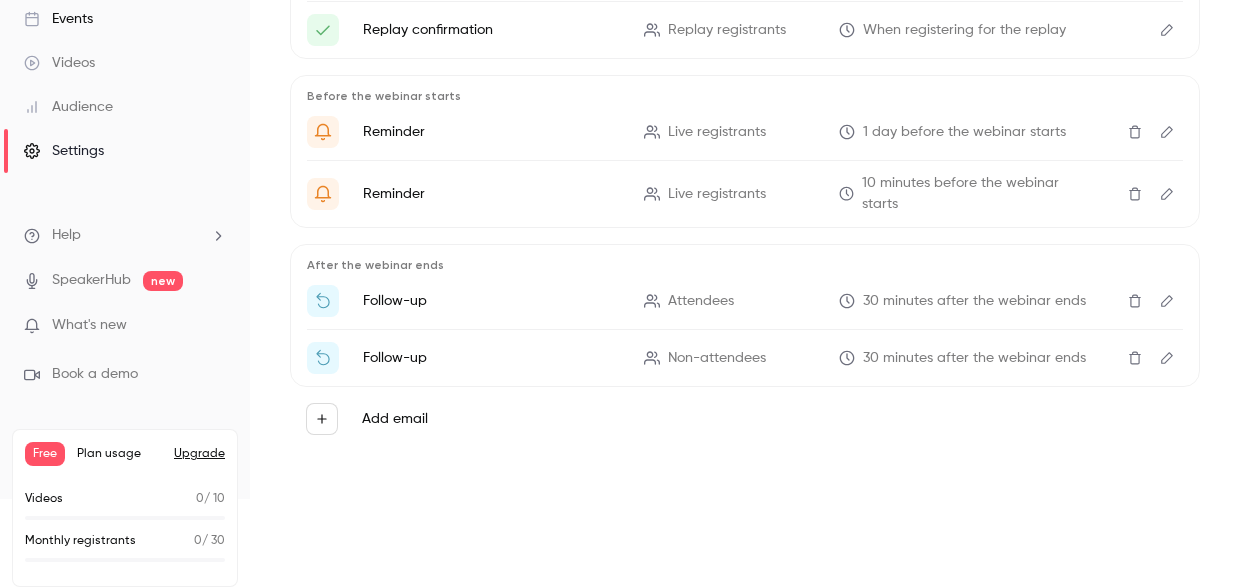 scroll, scrollTop: 298, scrollLeft: 0, axis: vertical 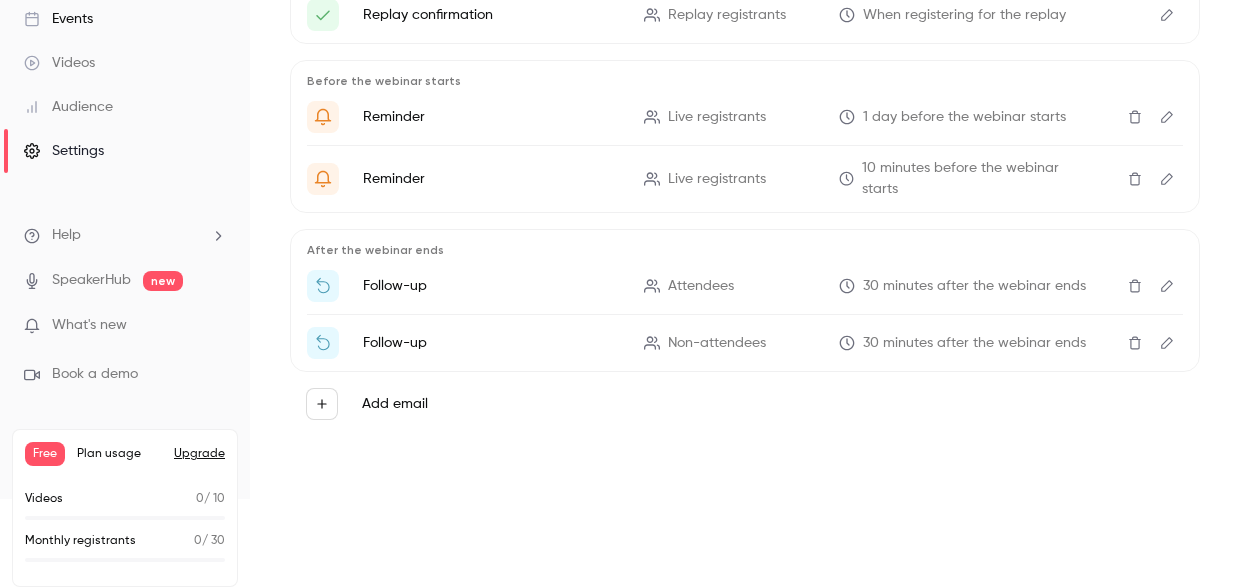 click 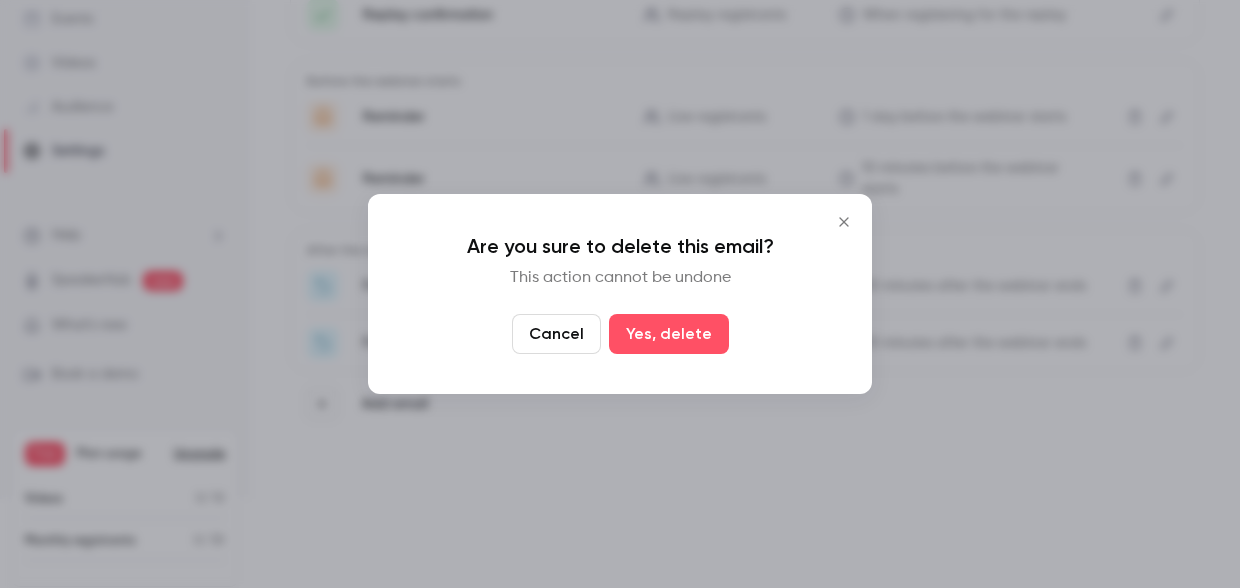 click on "Cancel" at bounding box center [556, 334] 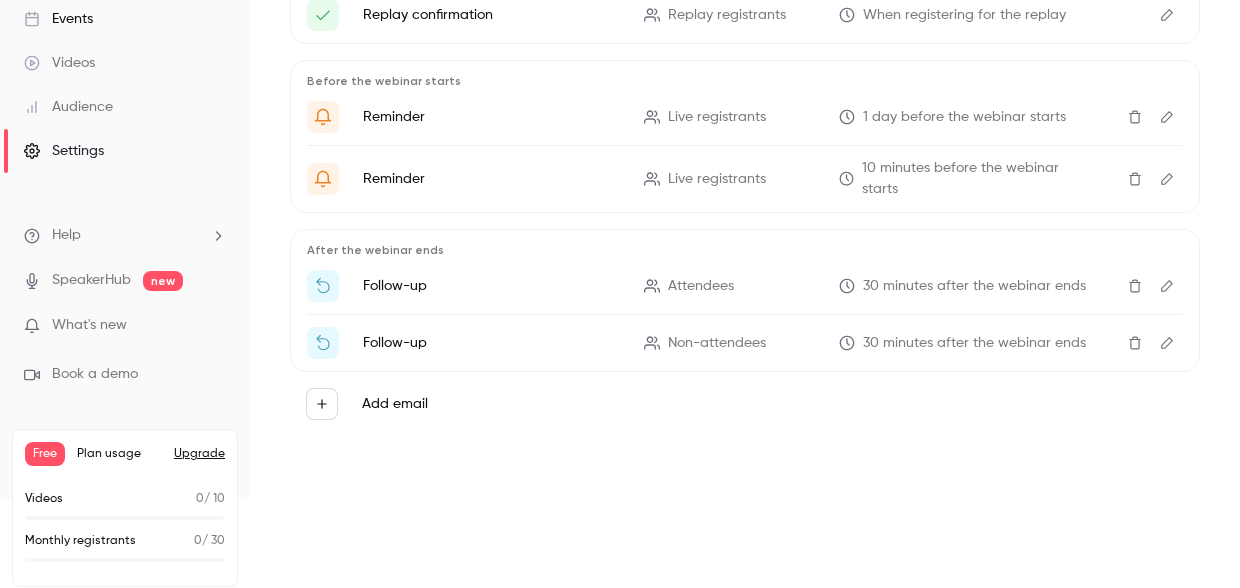click 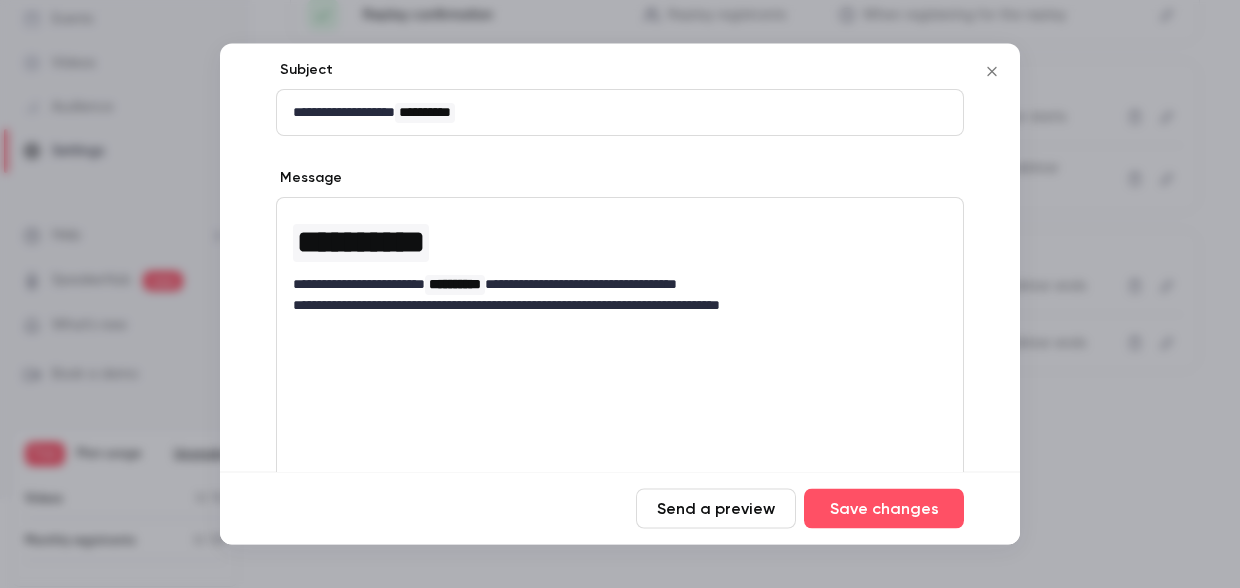 scroll, scrollTop: 0, scrollLeft: 0, axis: both 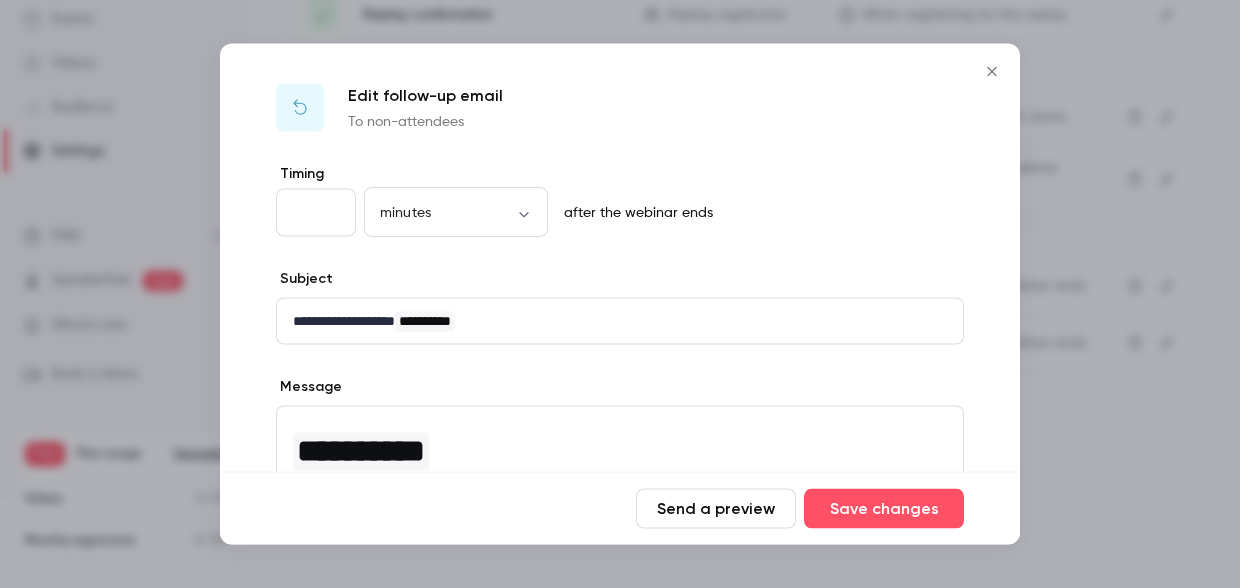 click 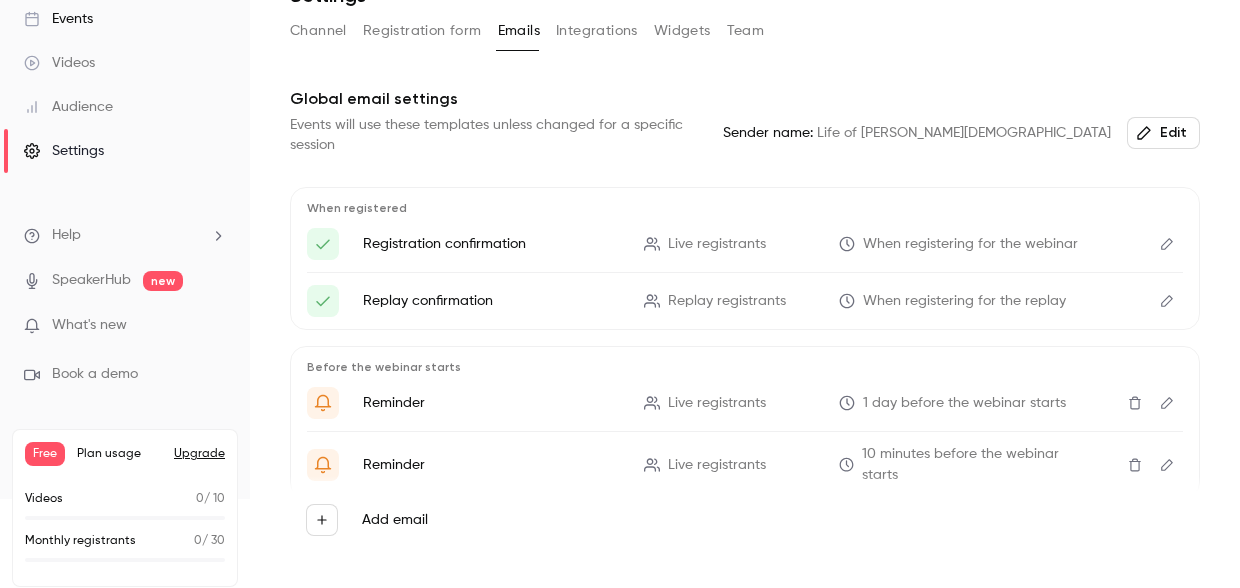 scroll, scrollTop: 0, scrollLeft: 0, axis: both 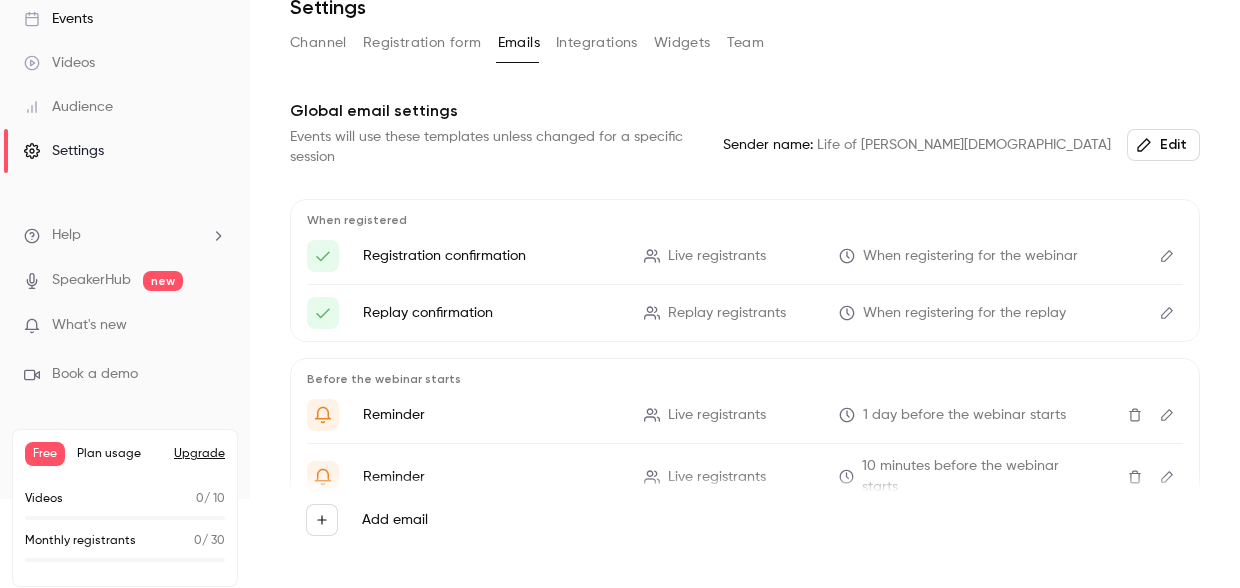 click on "Integrations" at bounding box center (597, 43) 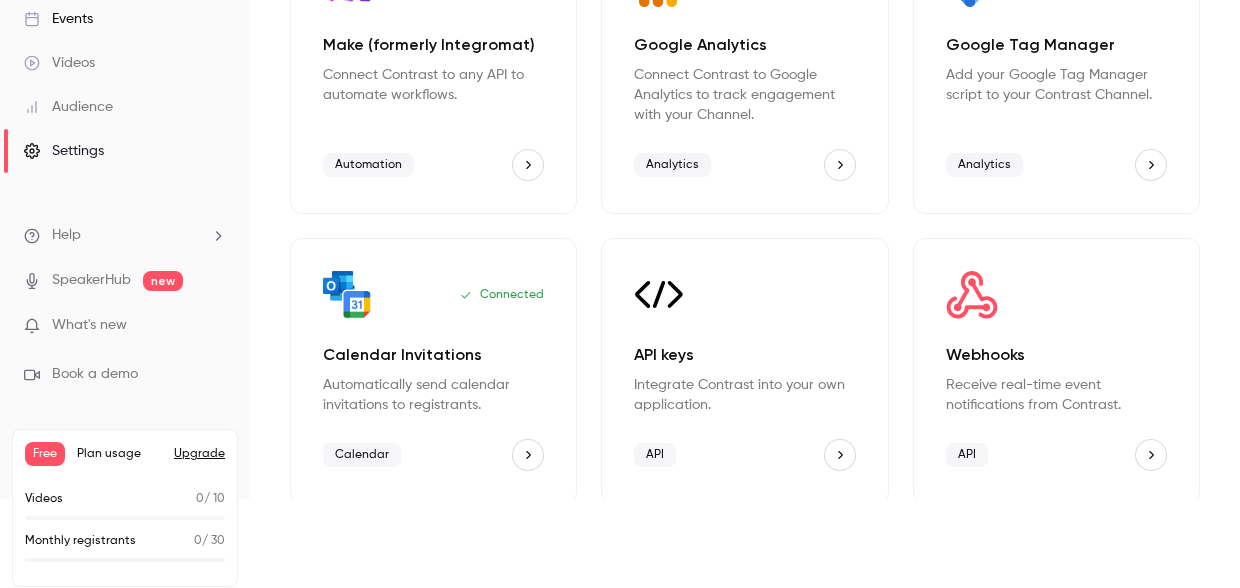 scroll, scrollTop: 483, scrollLeft: 0, axis: vertical 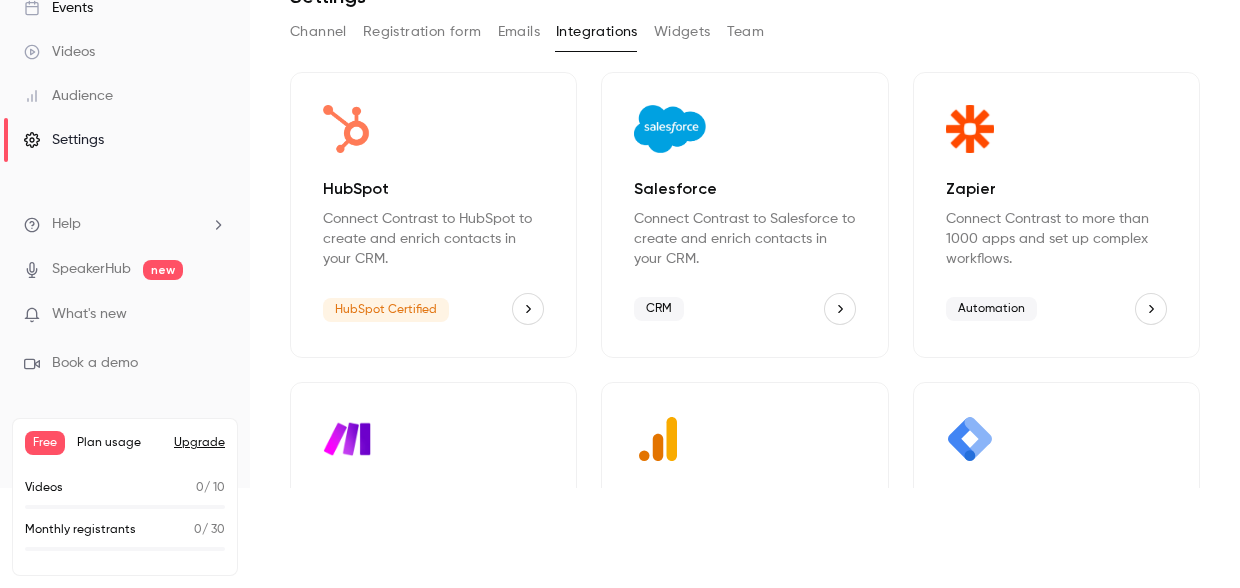 click on "Widgets" at bounding box center (682, 32) 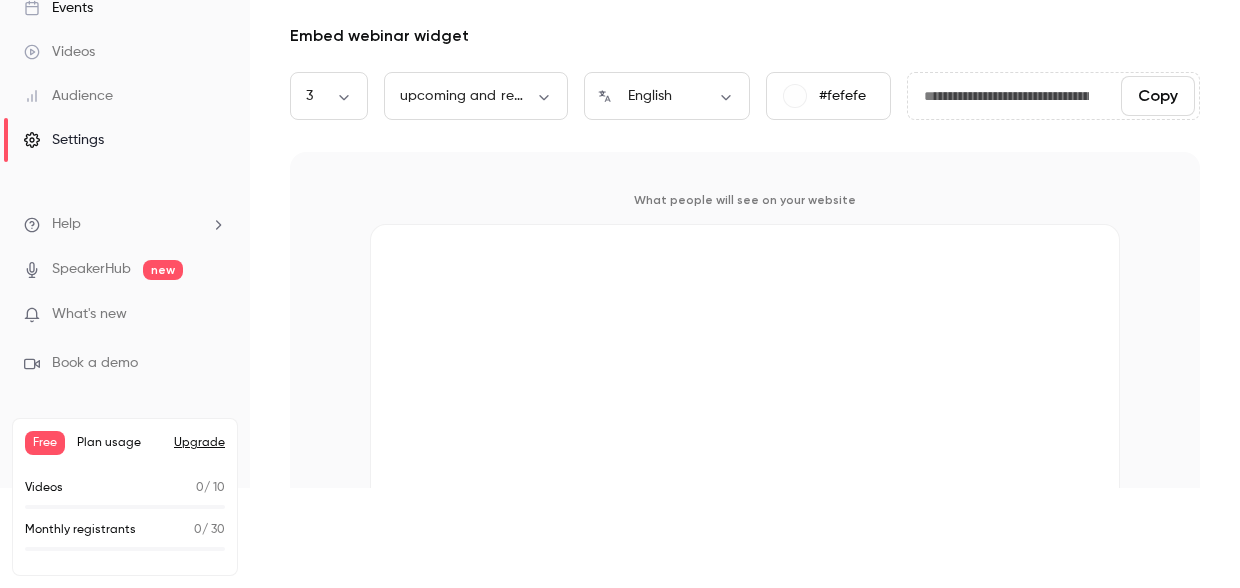 scroll, scrollTop: 0, scrollLeft: 0, axis: both 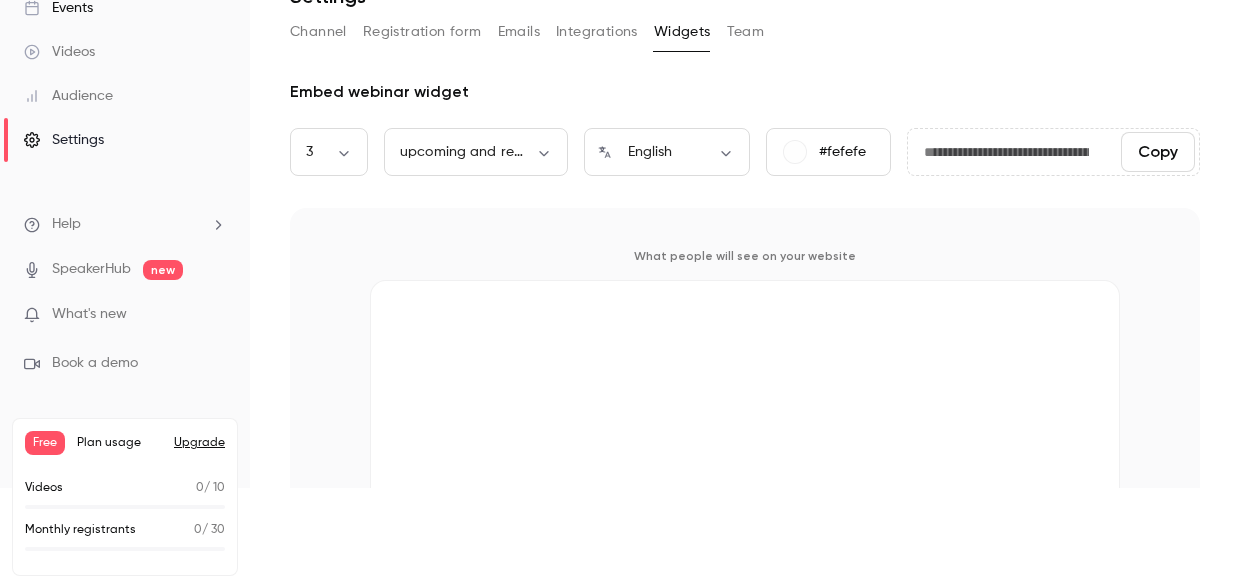 click on "Team" at bounding box center (746, 32) 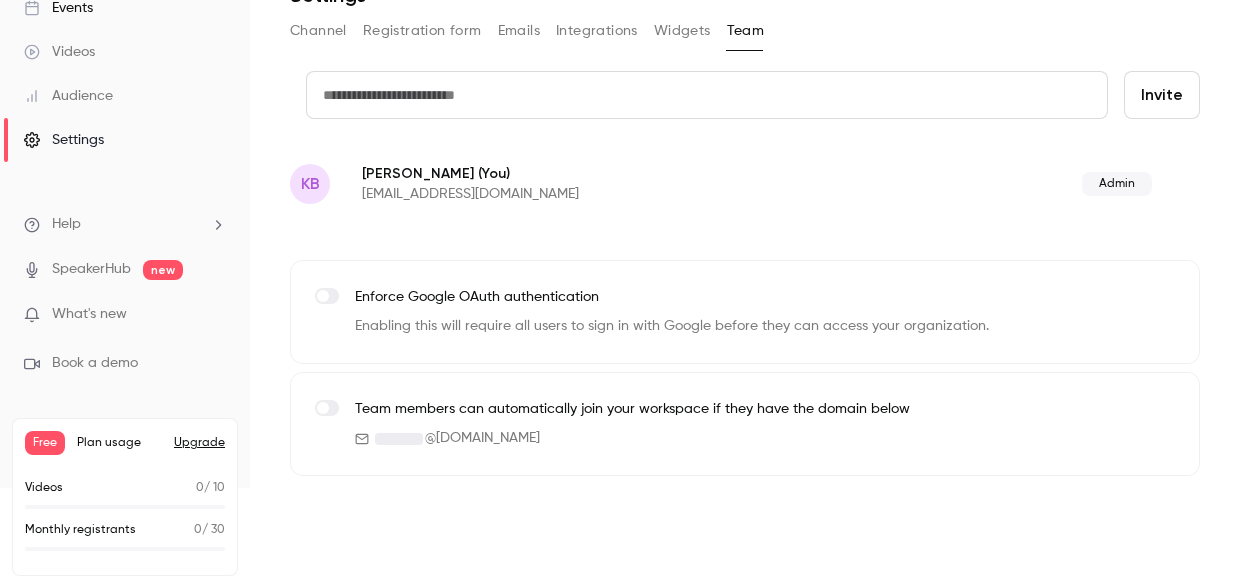 scroll, scrollTop: 0, scrollLeft: 0, axis: both 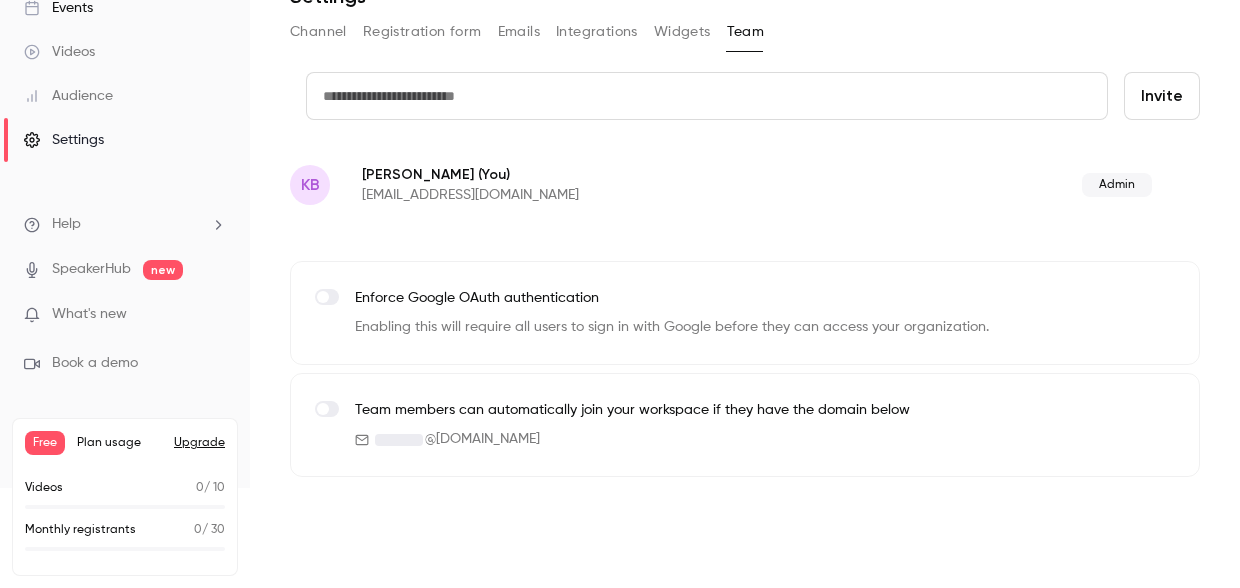 click on "Channel" at bounding box center [318, 32] 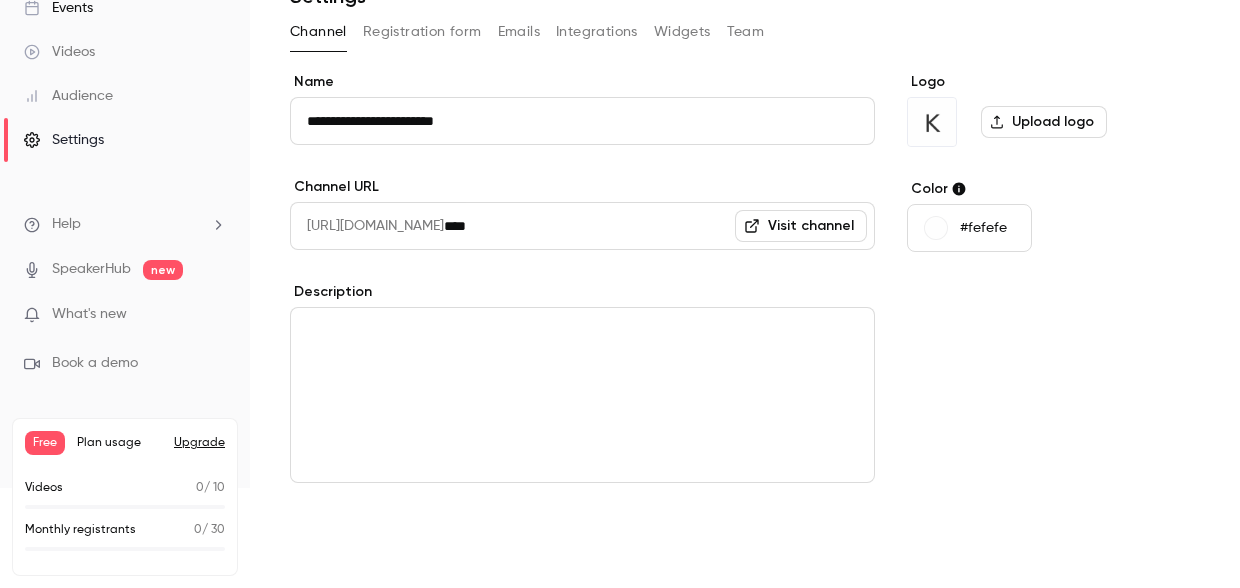 click at bounding box center (932, 122) 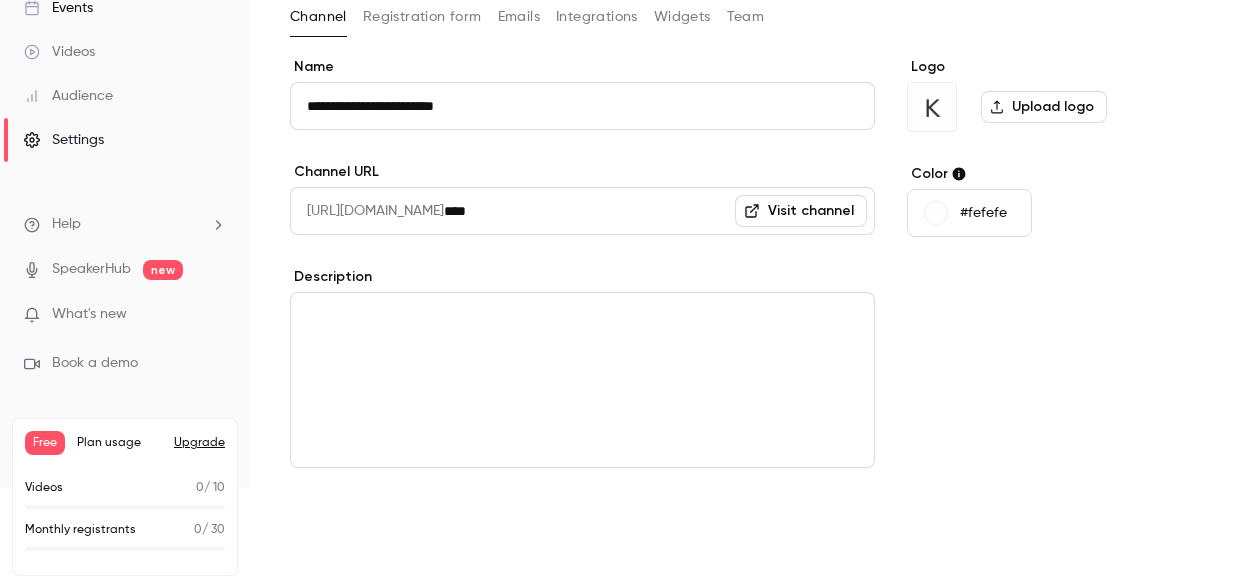 scroll, scrollTop: 0, scrollLeft: 0, axis: both 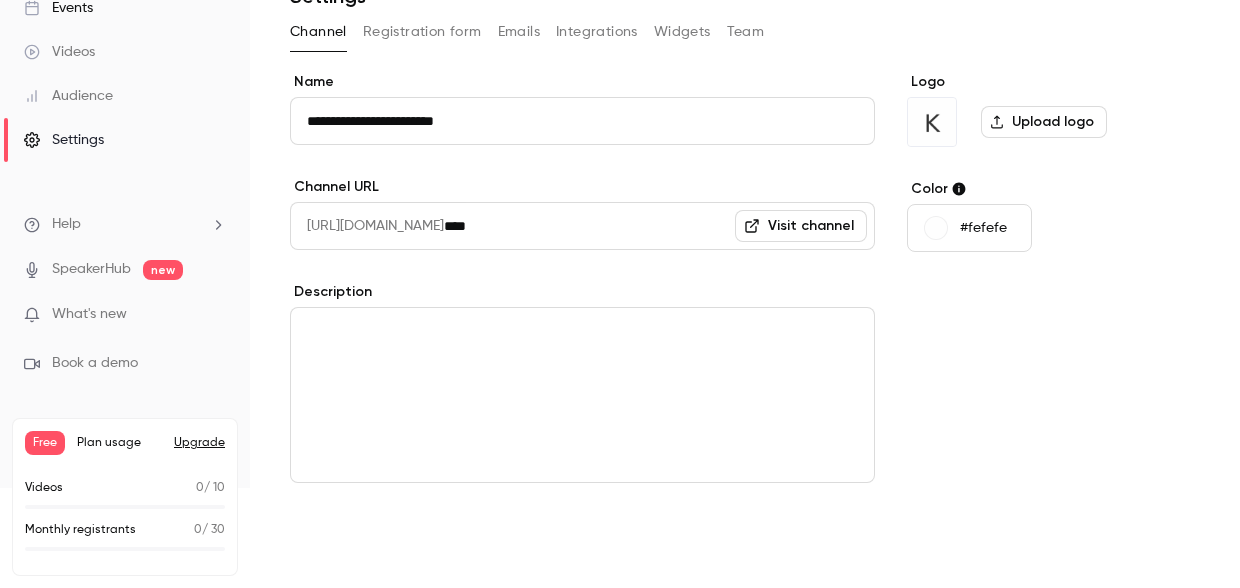 click on "Audience" at bounding box center [68, 96] 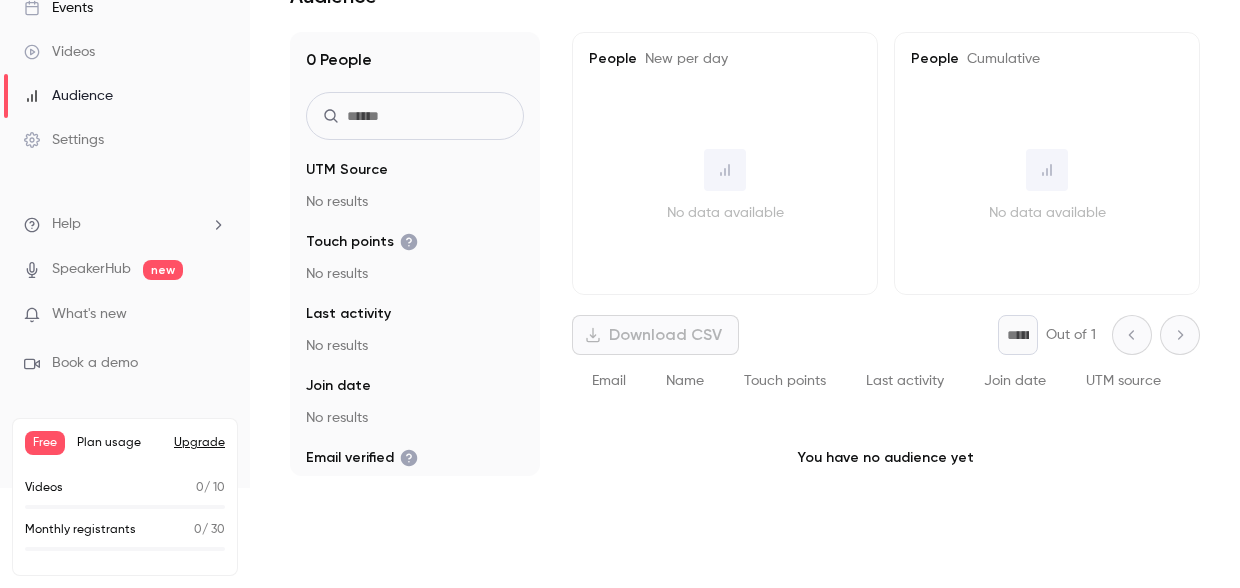 scroll, scrollTop: 113, scrollLeft: 0, axis: vertical 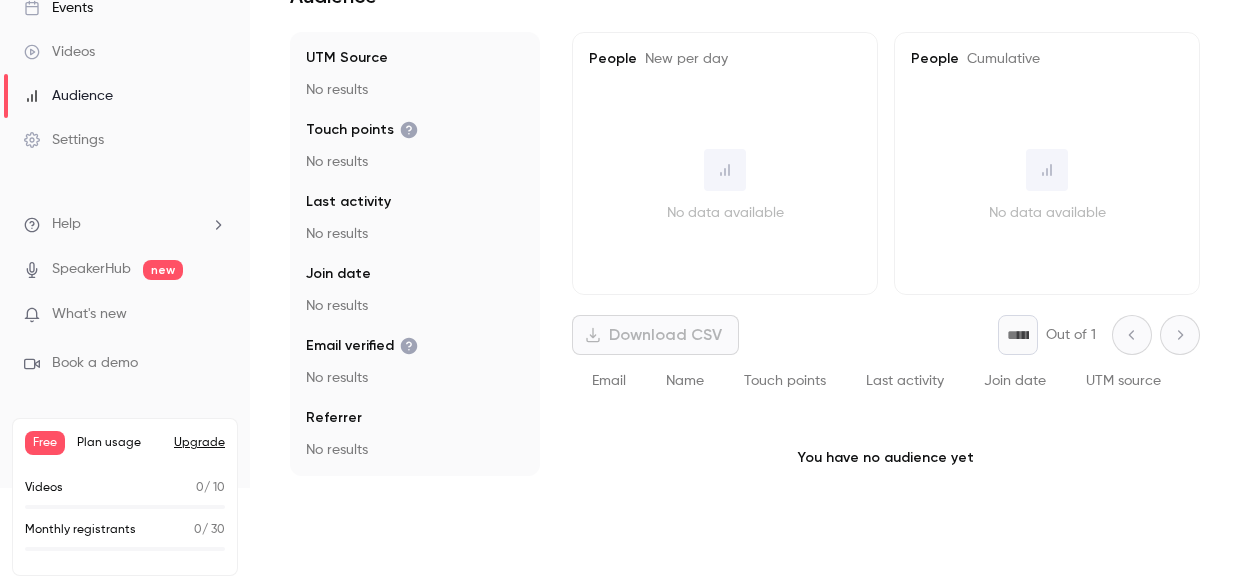 click on "SpeakerHub" at bounding box center [91, 269] 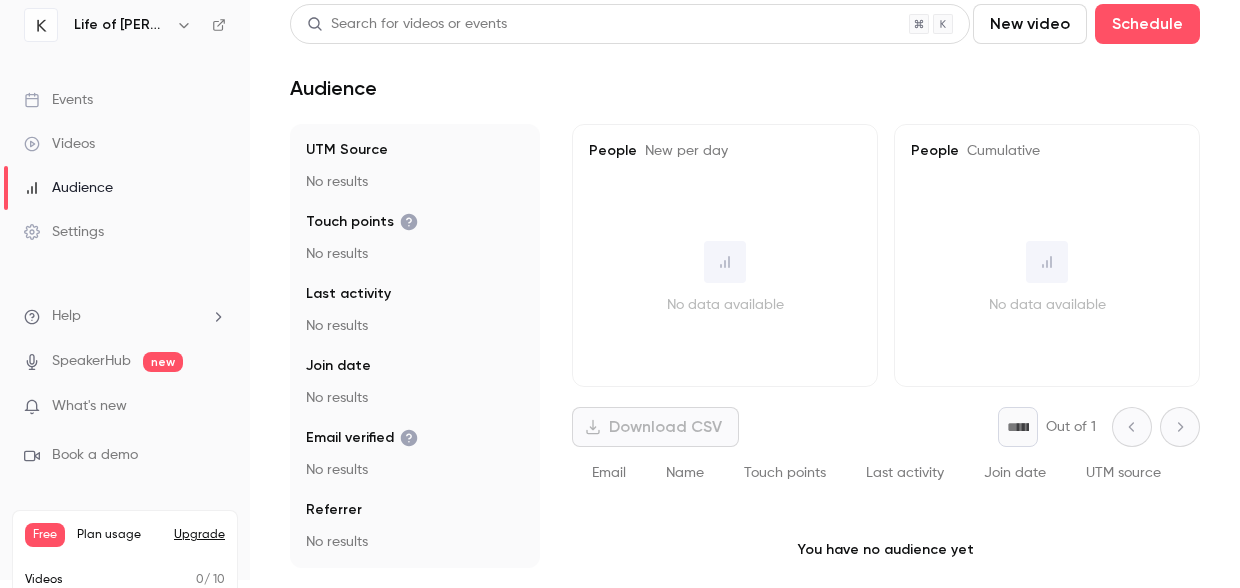 scroll, scrollTop: 0, scrollLeft: 0, axis: both 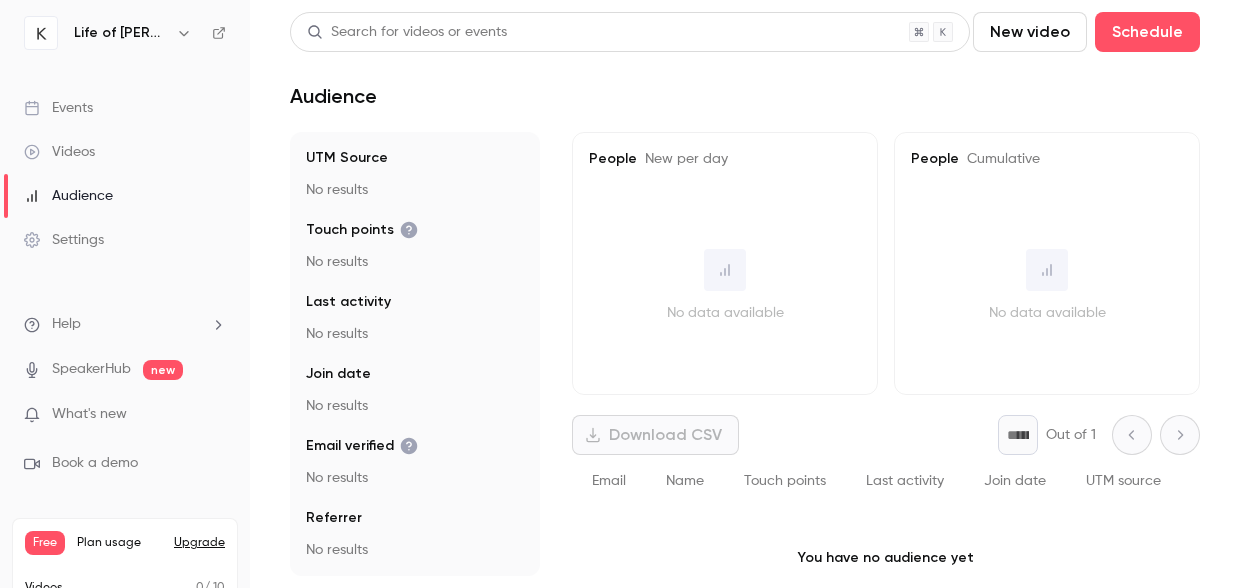 click on "Videos" at bounding box center [59, 152] 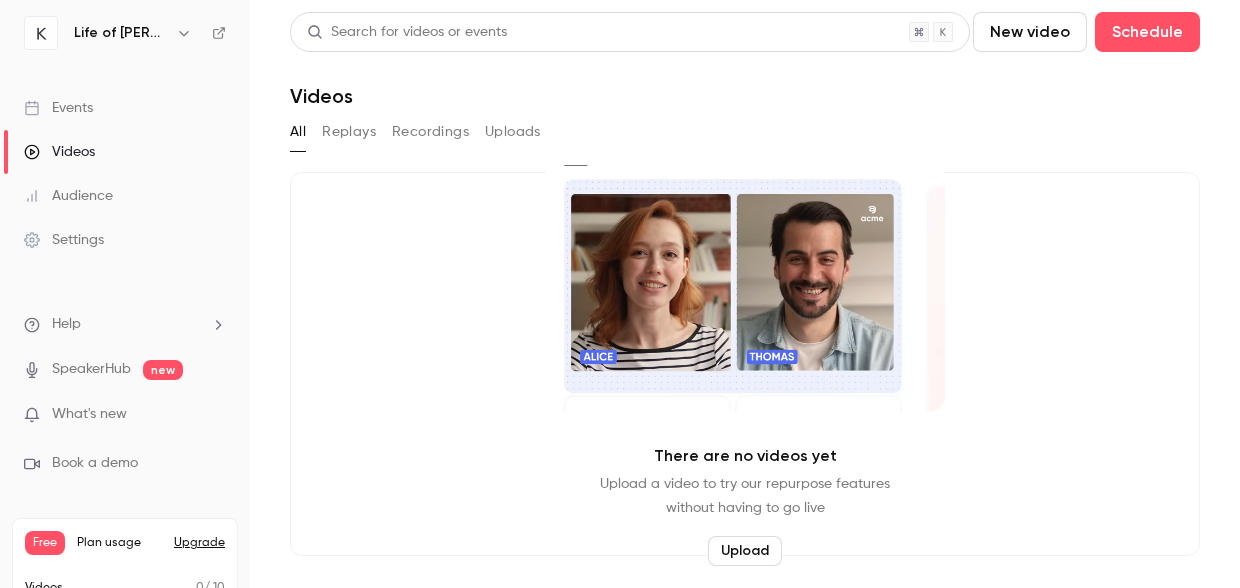 click on "Events" at bounding box center [58, 108] 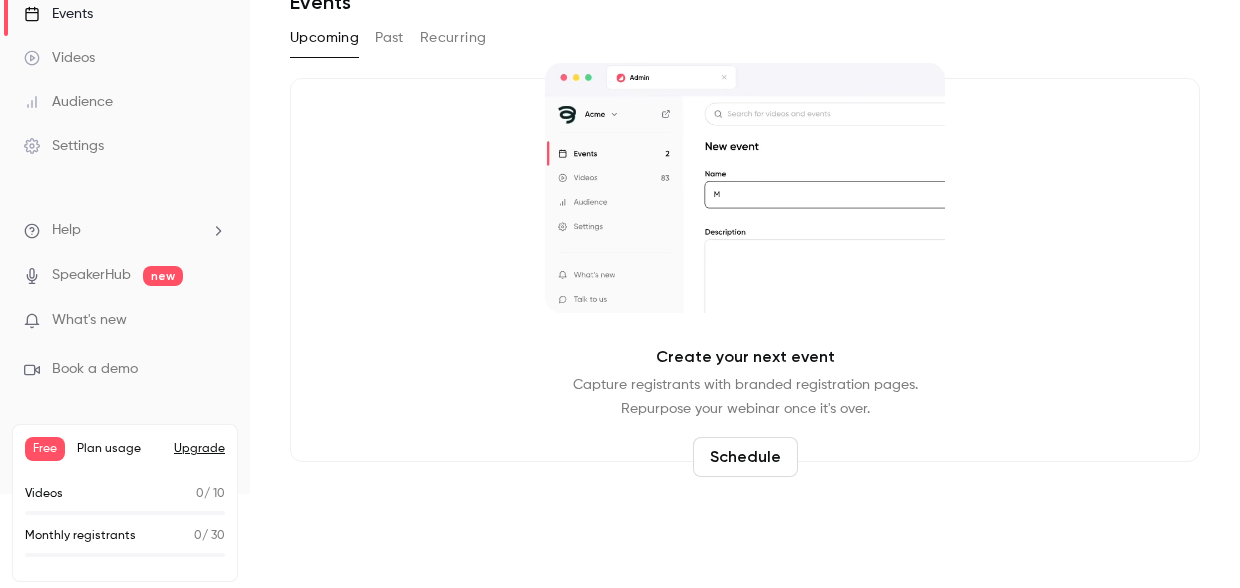scroll, scrollTop: 0, scrollLeft: 0, axis: both 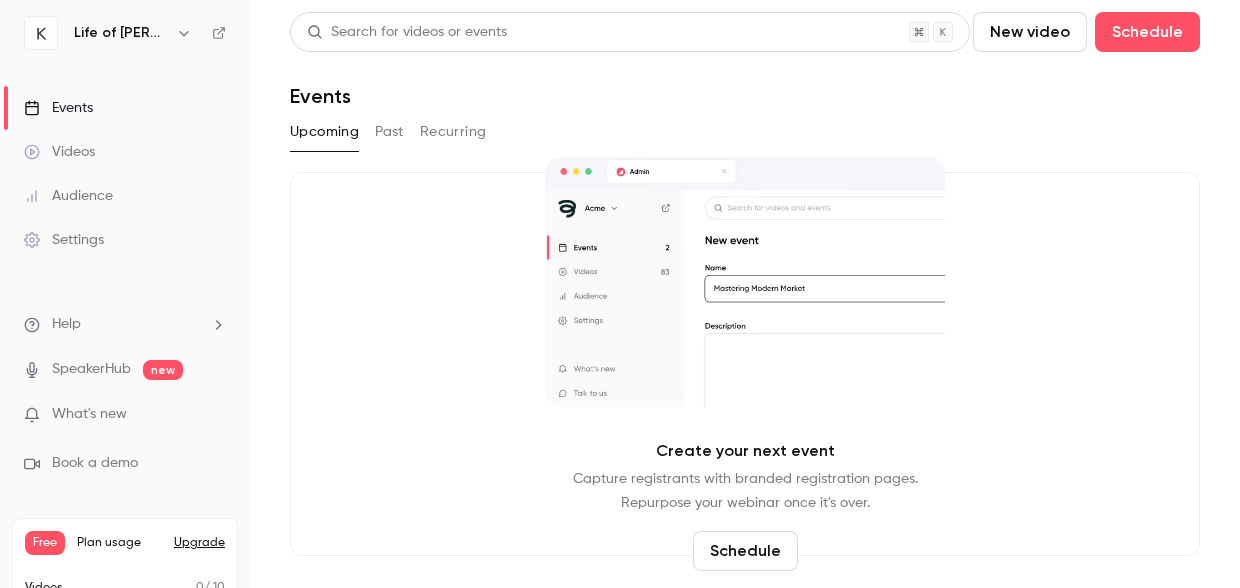 click at bounding box center [41, 33] 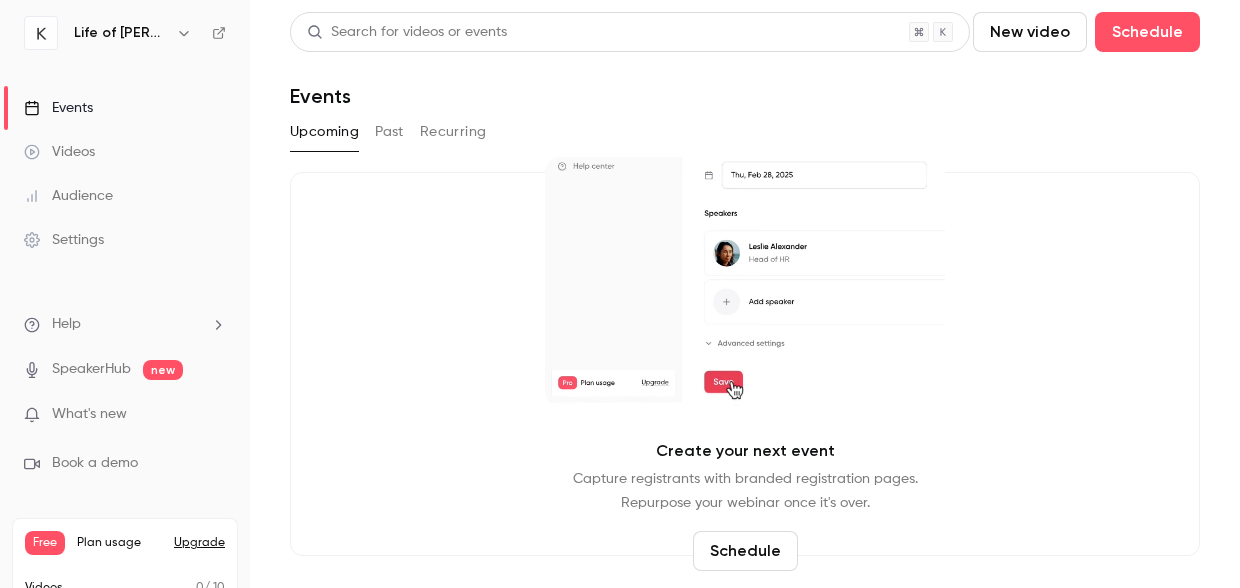 click 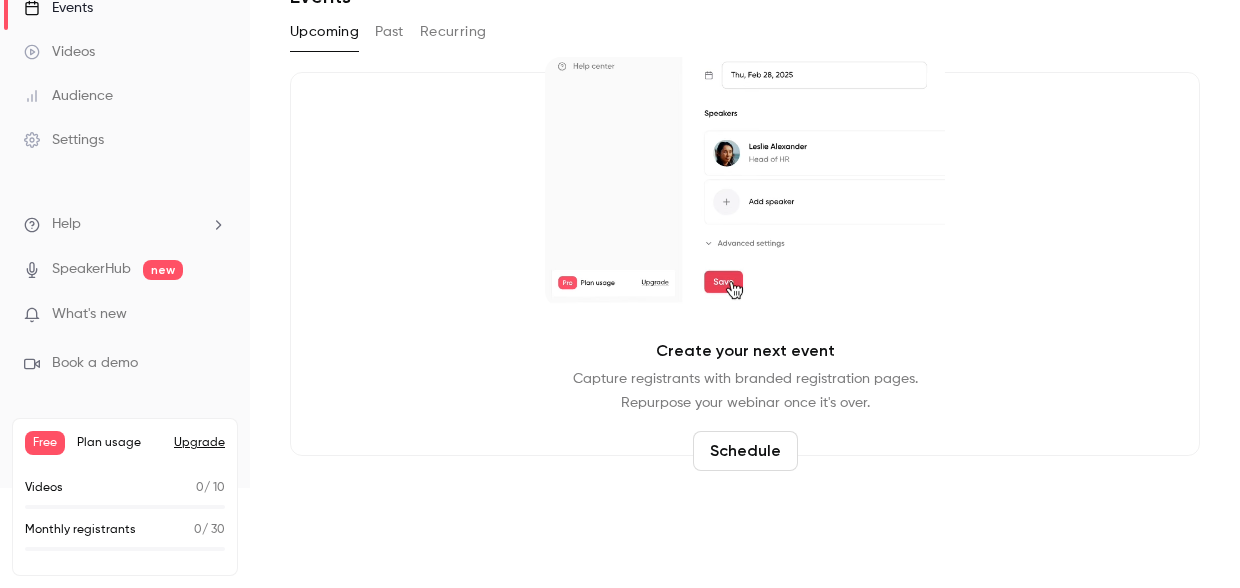 scroll, scrollTop: 0, scrollLeft: 0, axis: both 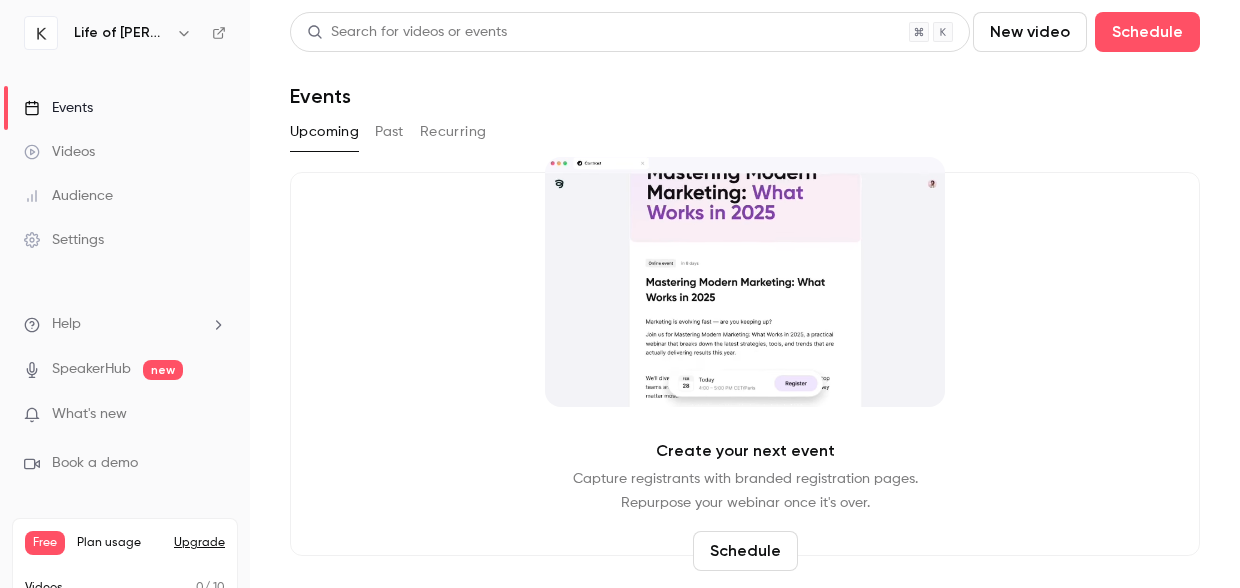 click on "Settings" at bounding box center [64, 240] 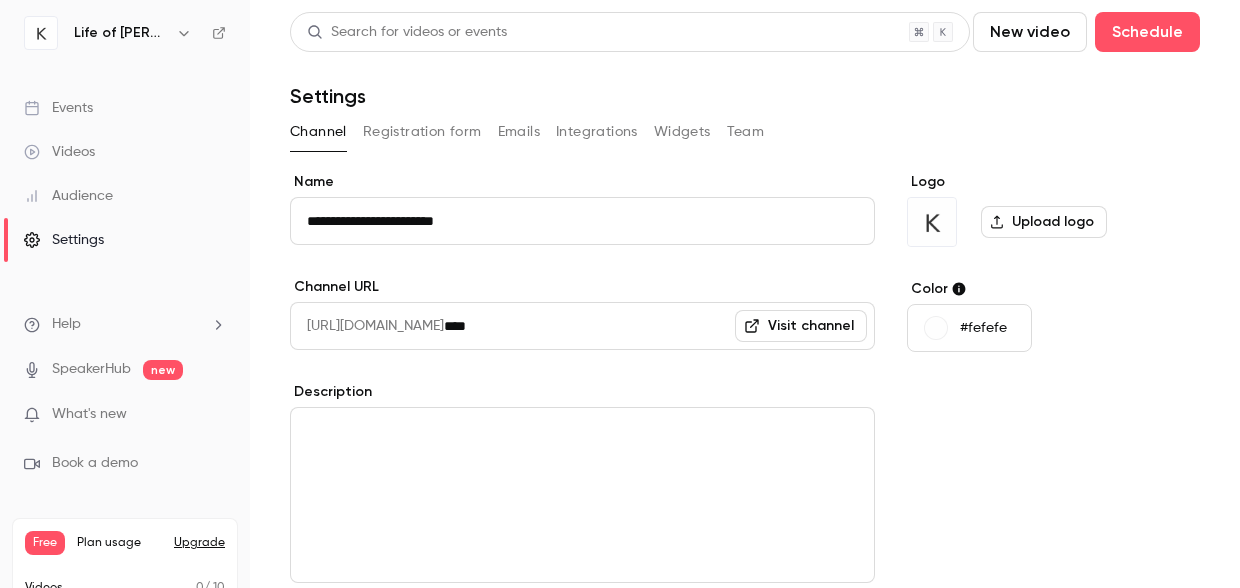click on "**********" at bounding box center (582, 221) 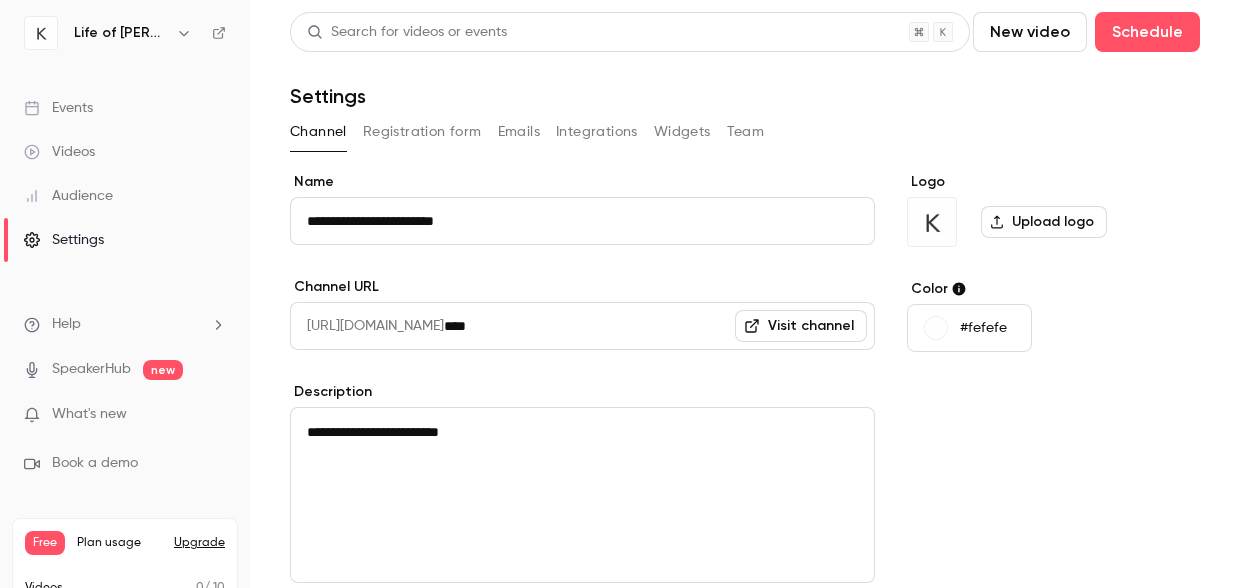 type on "**********" 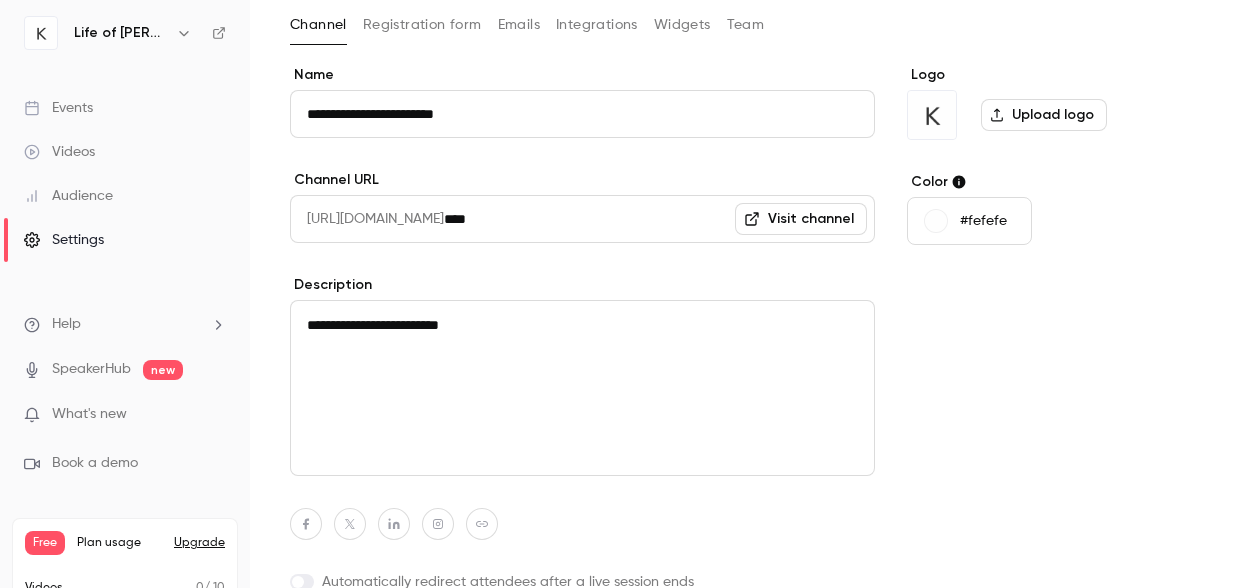 scroll, scrollTop: 109, scrollLeft: 0, axis: vertical 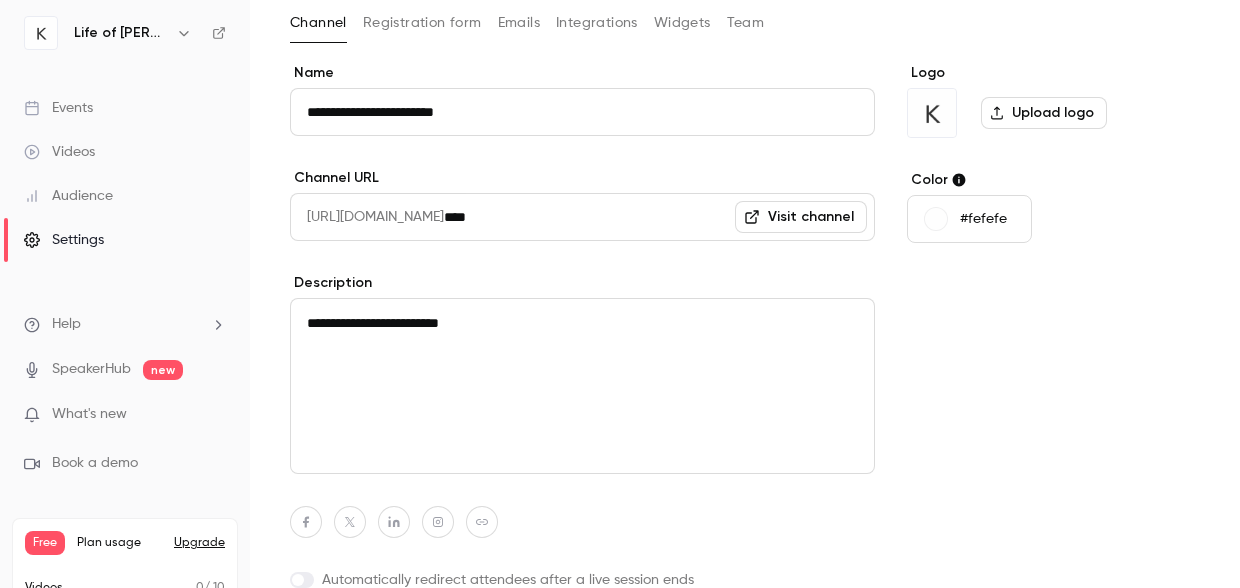 click on "**********" at bounding box center [582, 386] 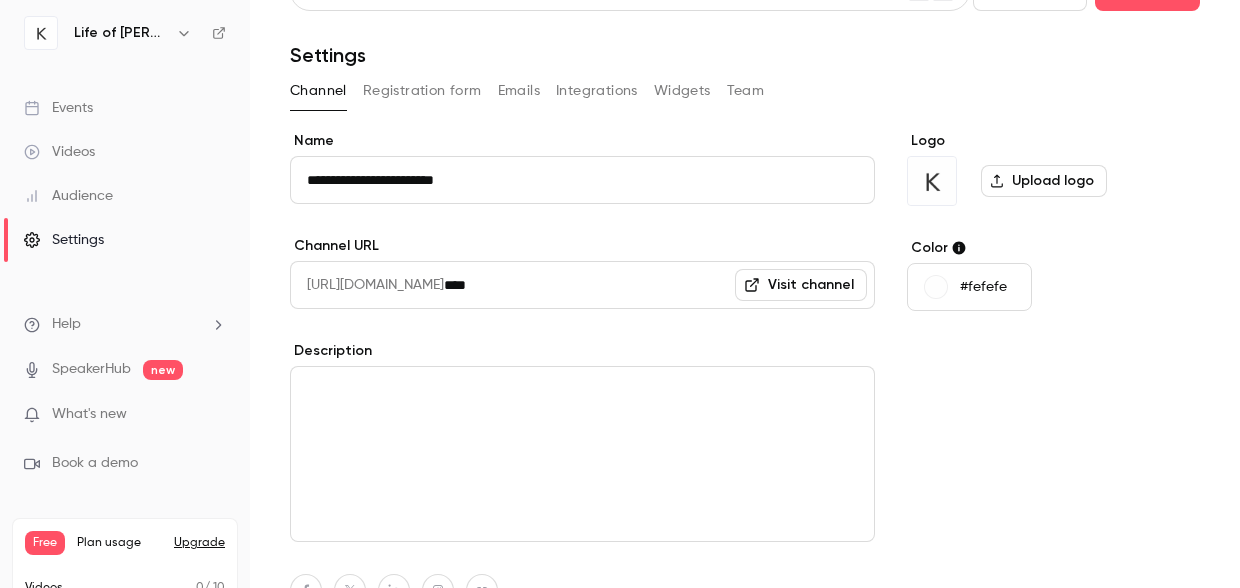 scroll, scrollTop: 29, scrollLeft: 0, axis: vertical 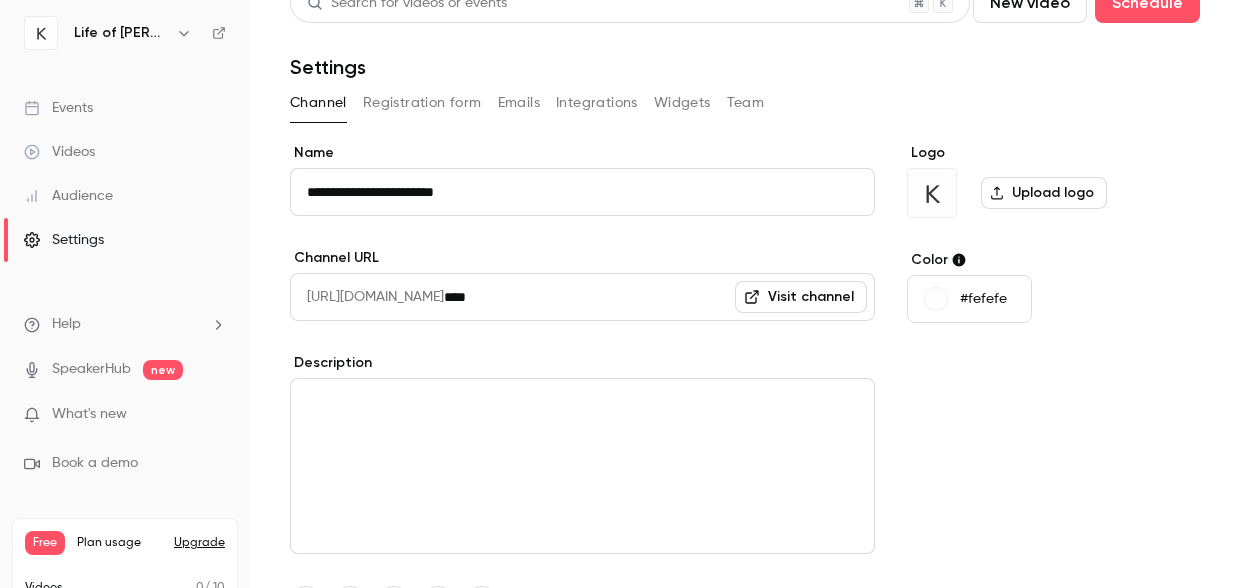 click at bounding box center (936, 299) 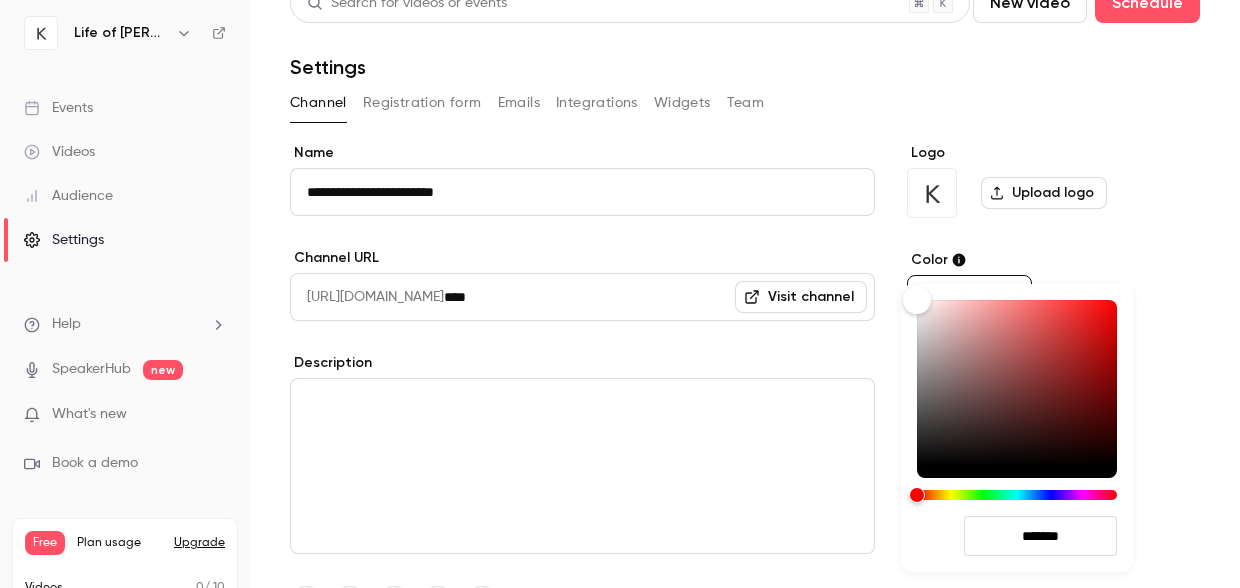 click at bounding box center [620, 294] 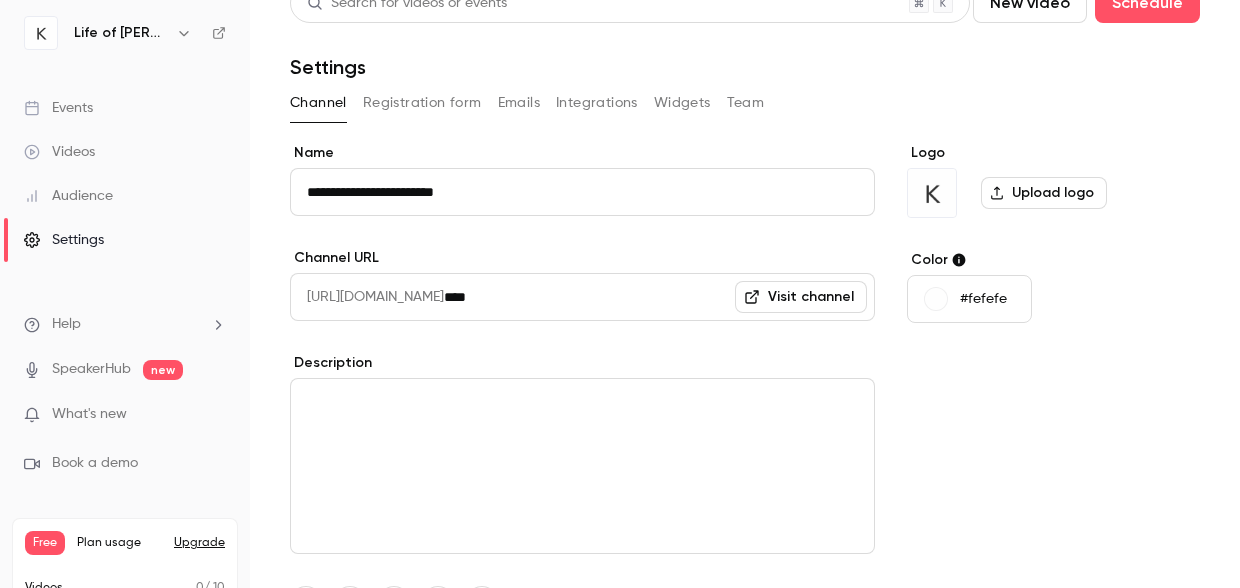 click at bounding box center (582, 466) 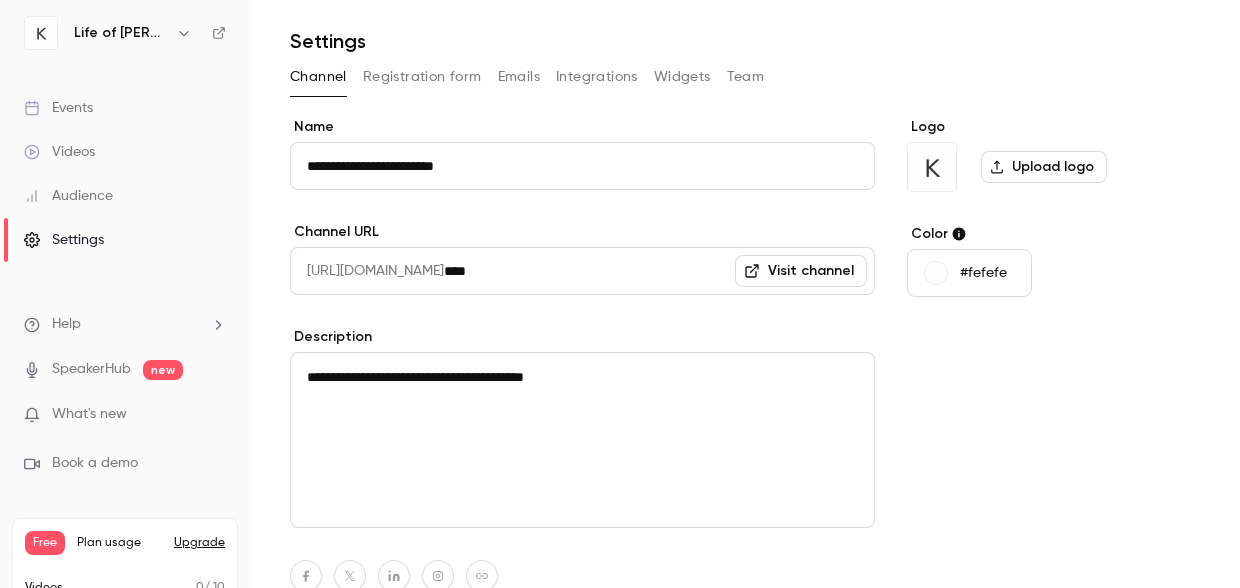 scroll, scrollTop: 196, scrollLeft: 0, axis: vertical 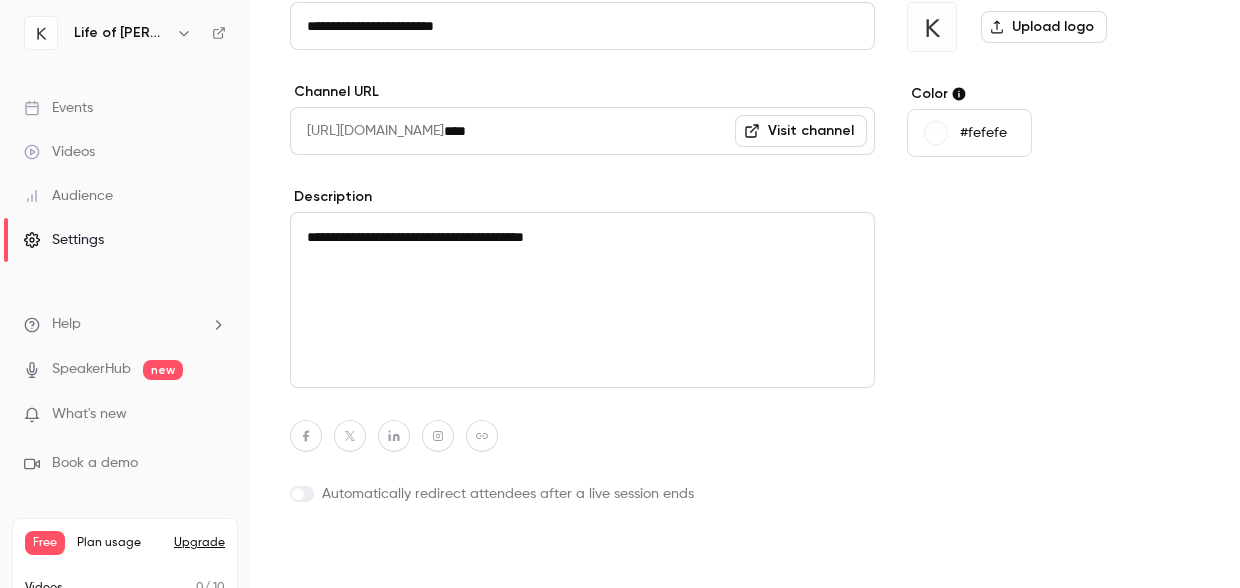 type on "**********" 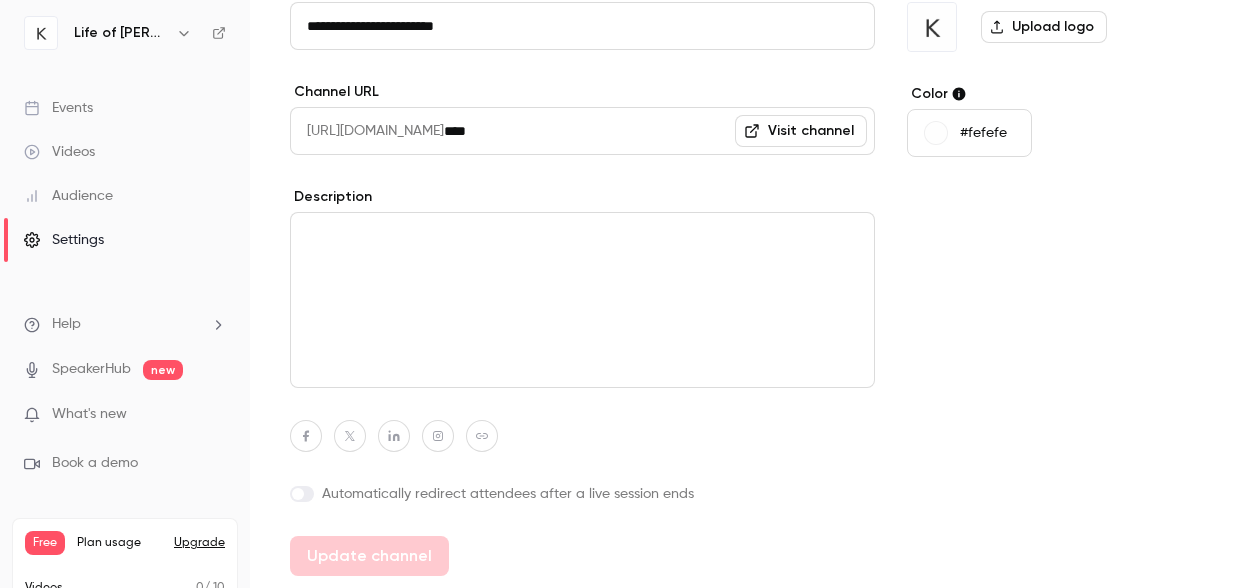 type on "**********" 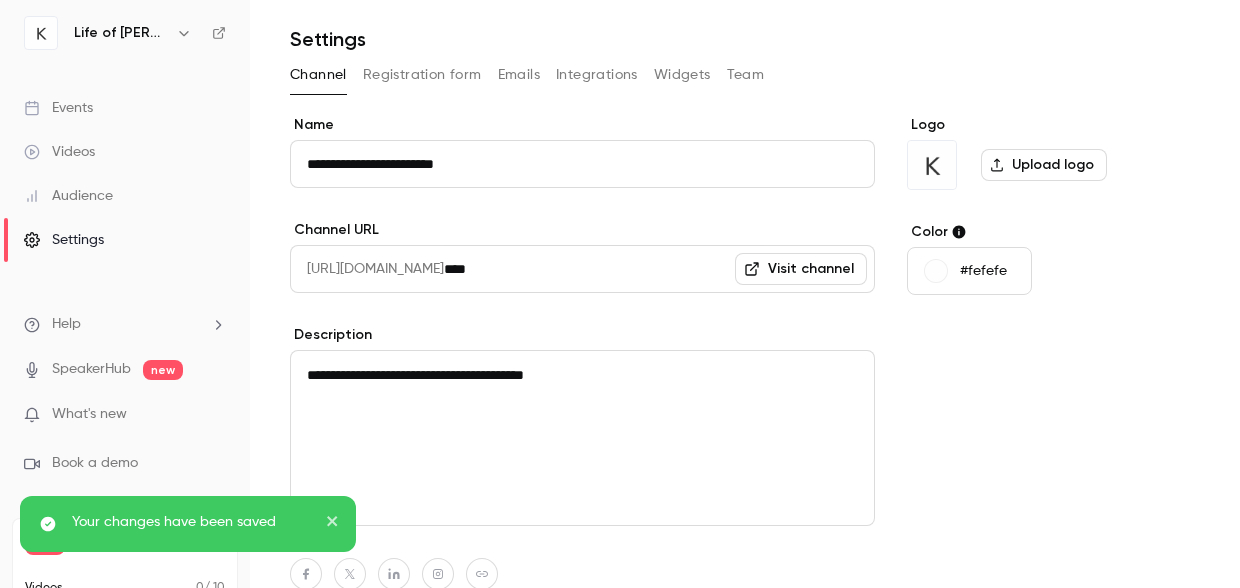 scroll, scrollTop: 55, scrollLeft: 0, axis: vertical 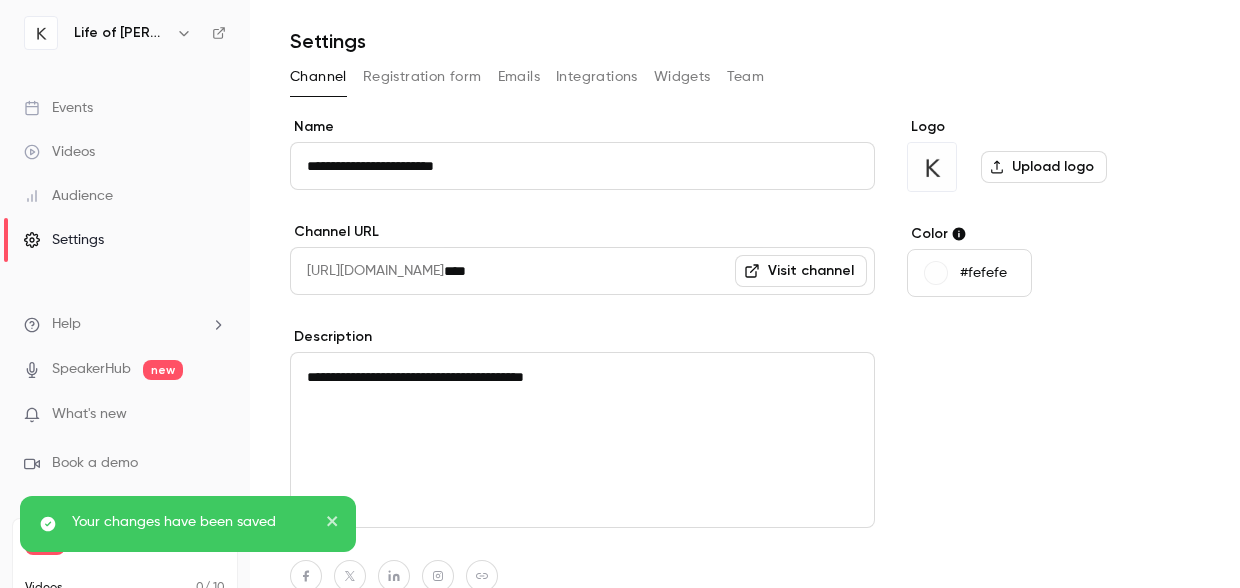 click on "Registration form" at bounding box center [422, 77] 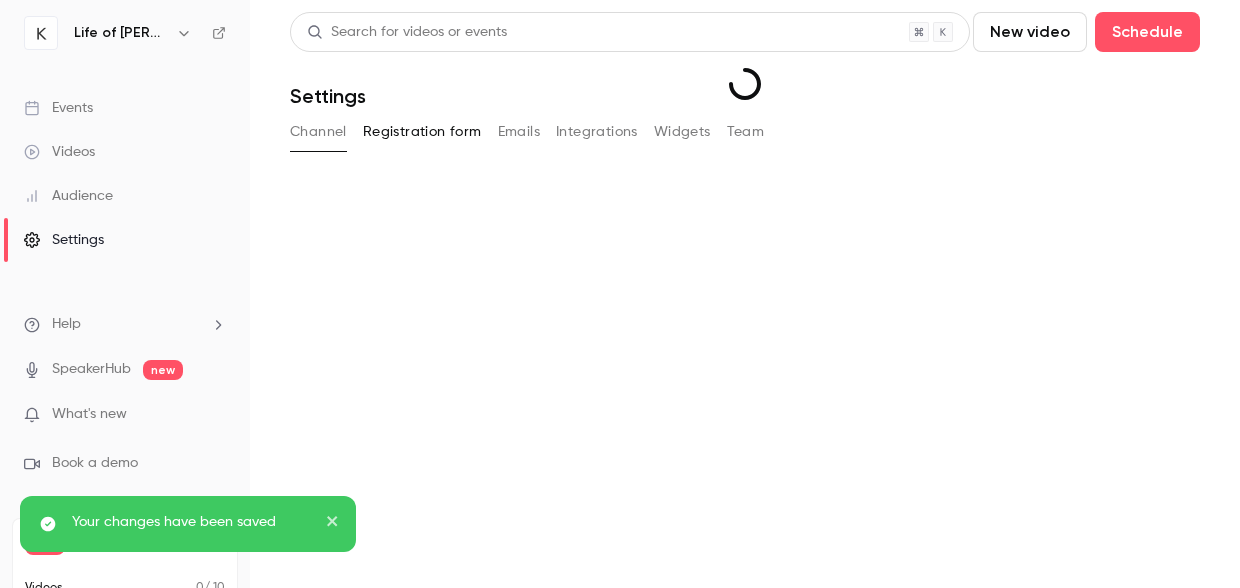 scroll, scrollTop: 0, scrollLeft: 0, axis: both 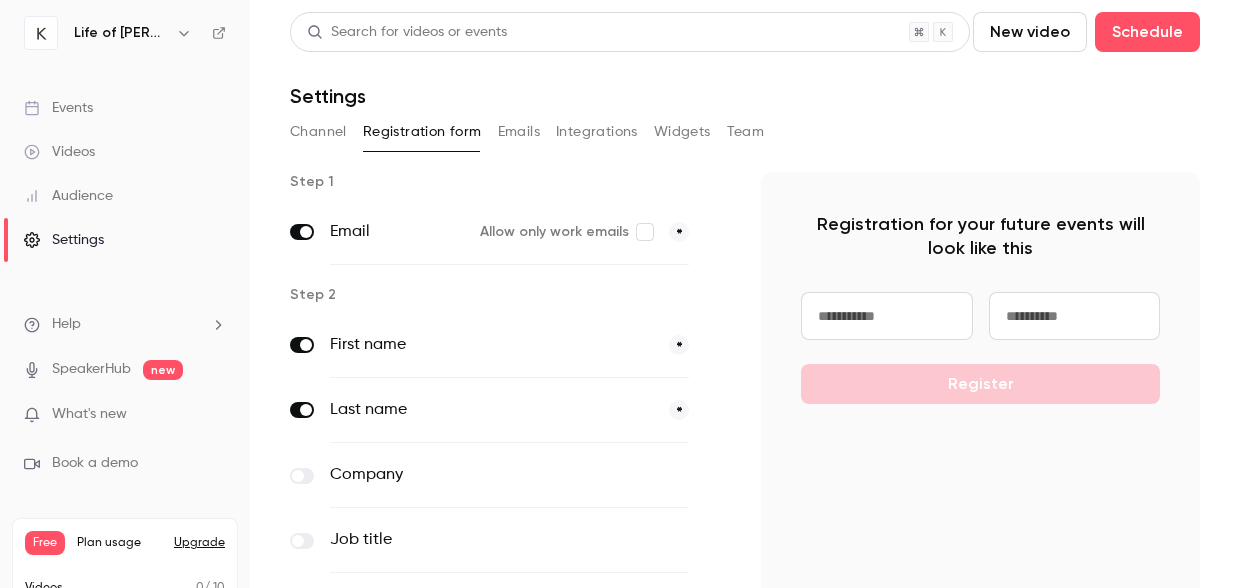 click on "*" at bounding box center [679, 232] 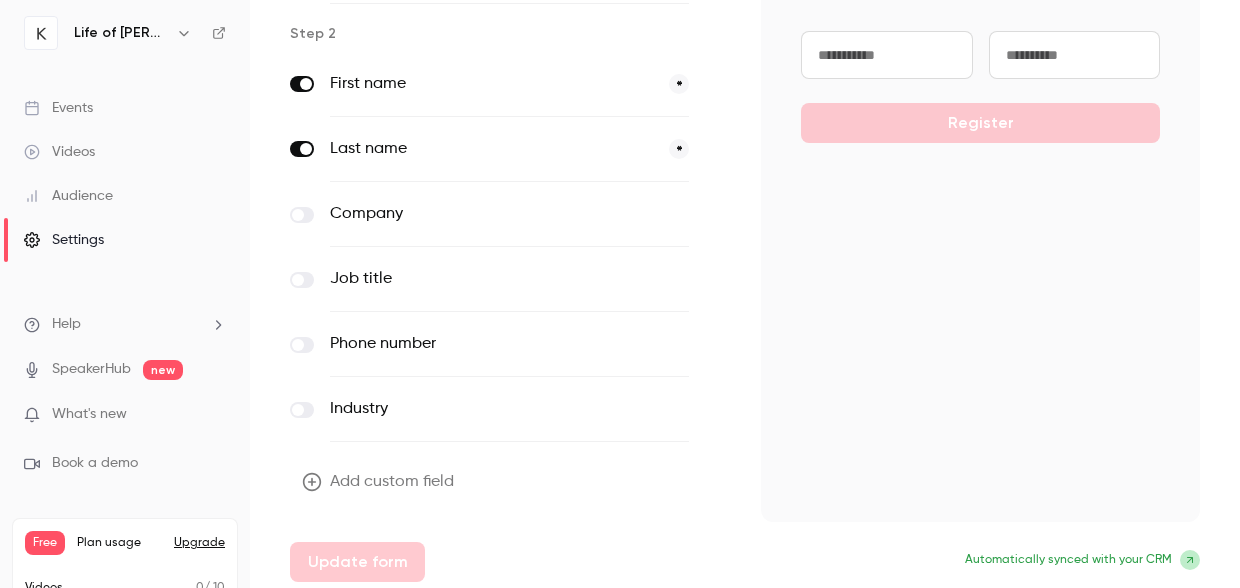 scroll, scrollTop: 268, scrollLeft: 0, axis: vertical 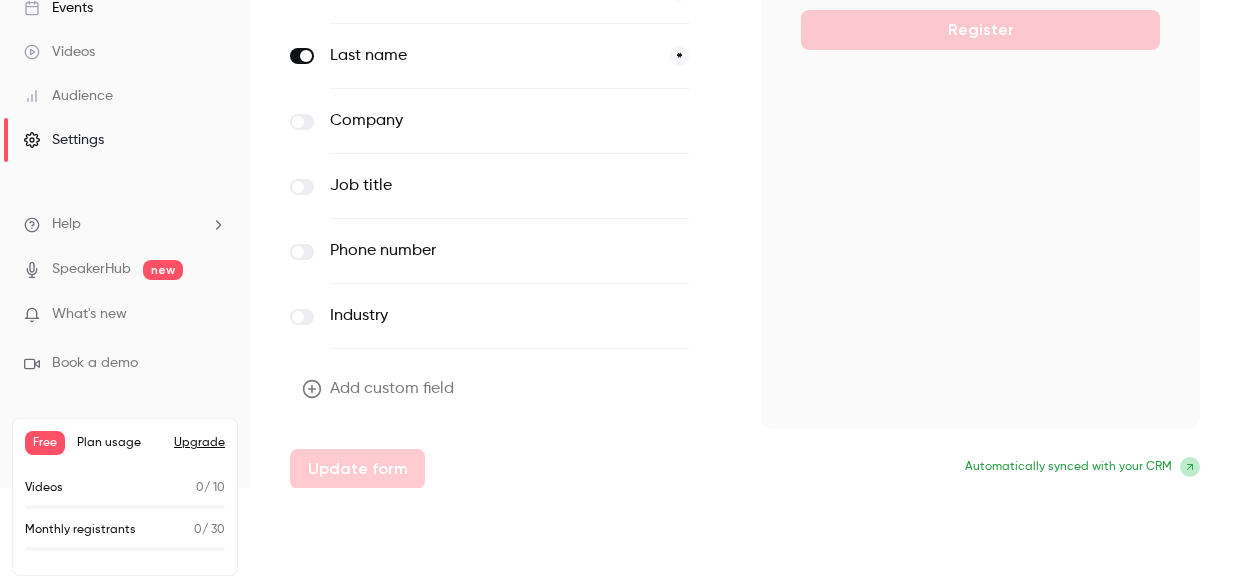 click 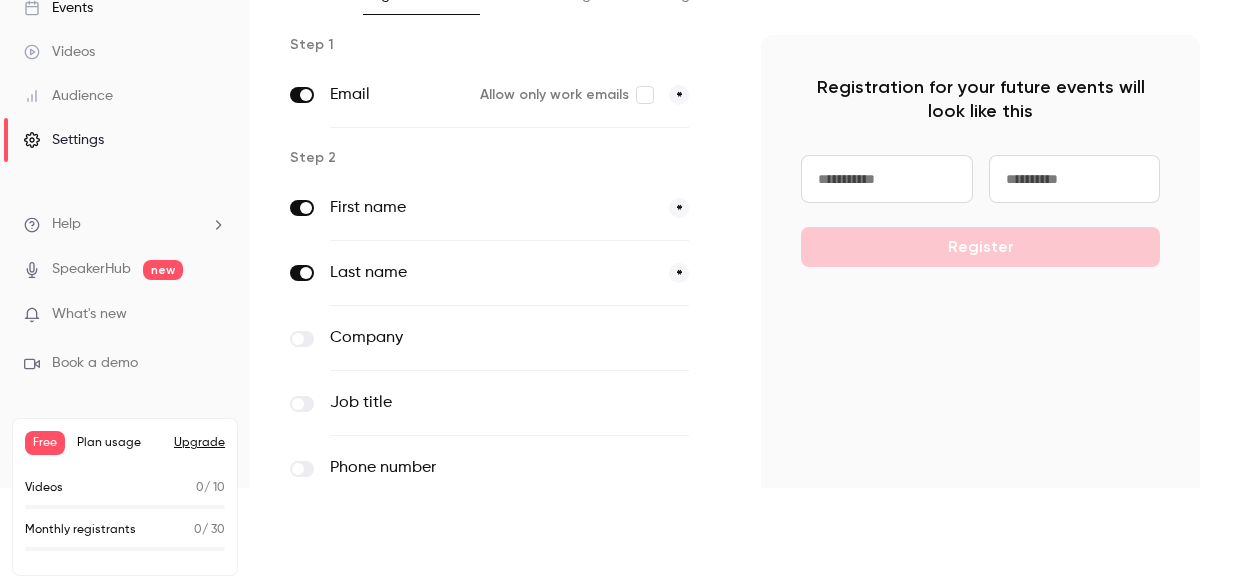 scroll, scrollTop: 0, scrollLeft: 0, axis: both 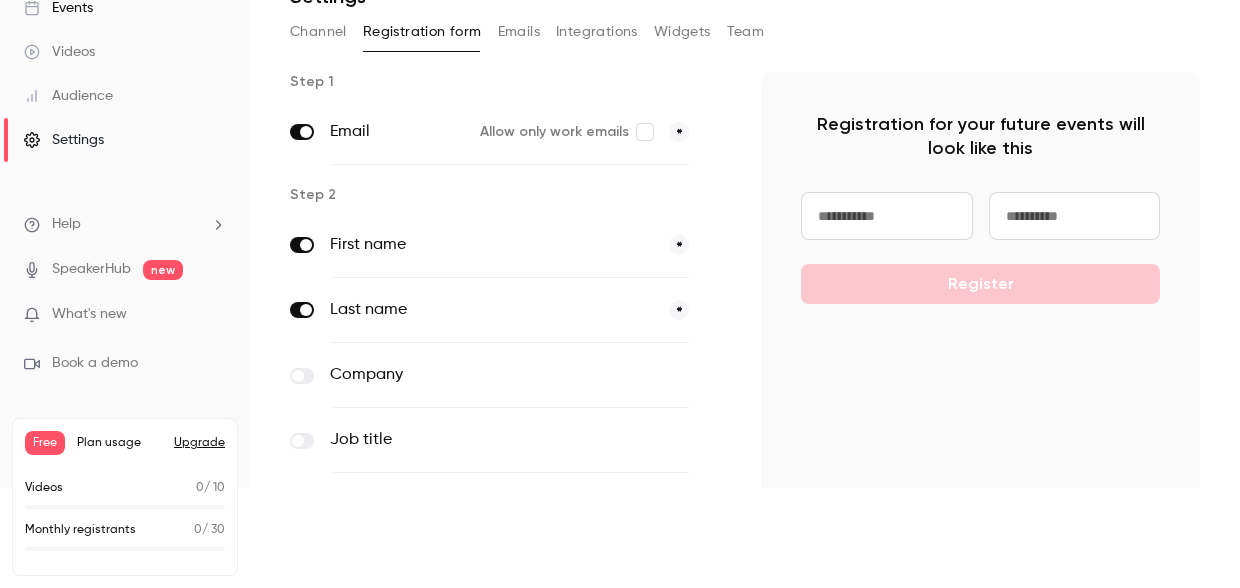 click on "Emails" at bounding box center [519, 32] 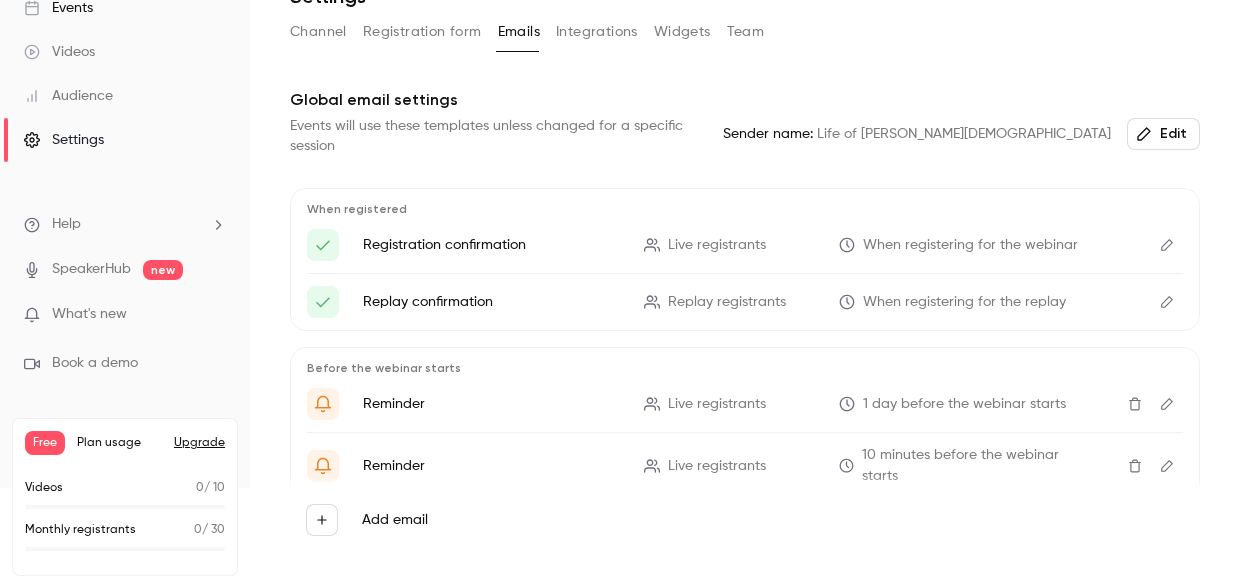 click on "Integrations" at bounding box center [597, 32] 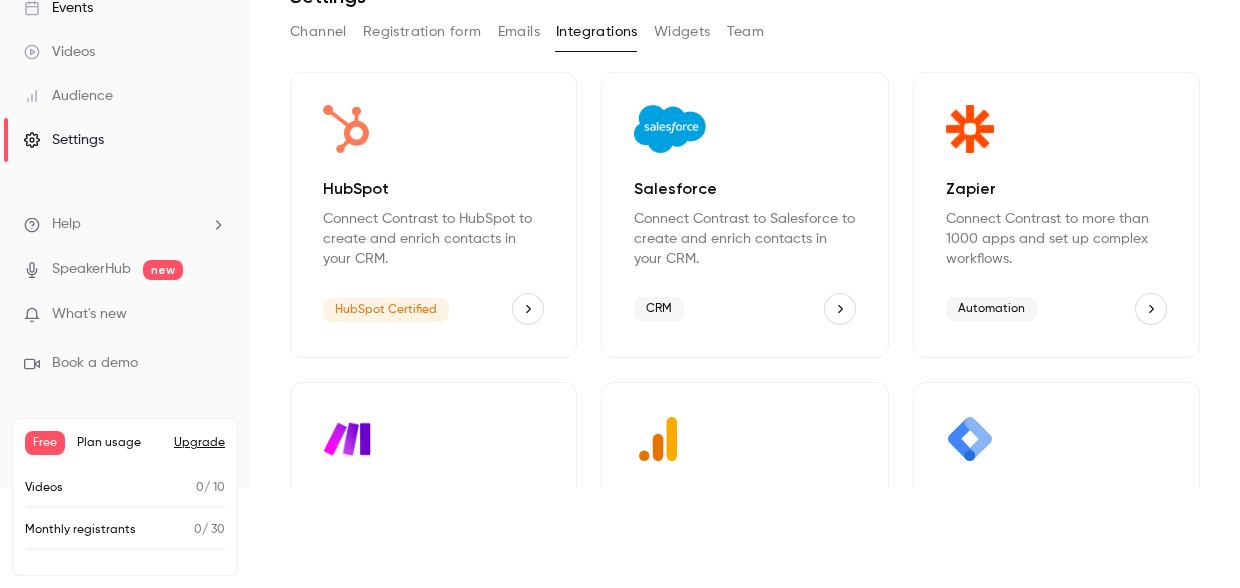 click on "Widgets" at bounding box center (682, 32) 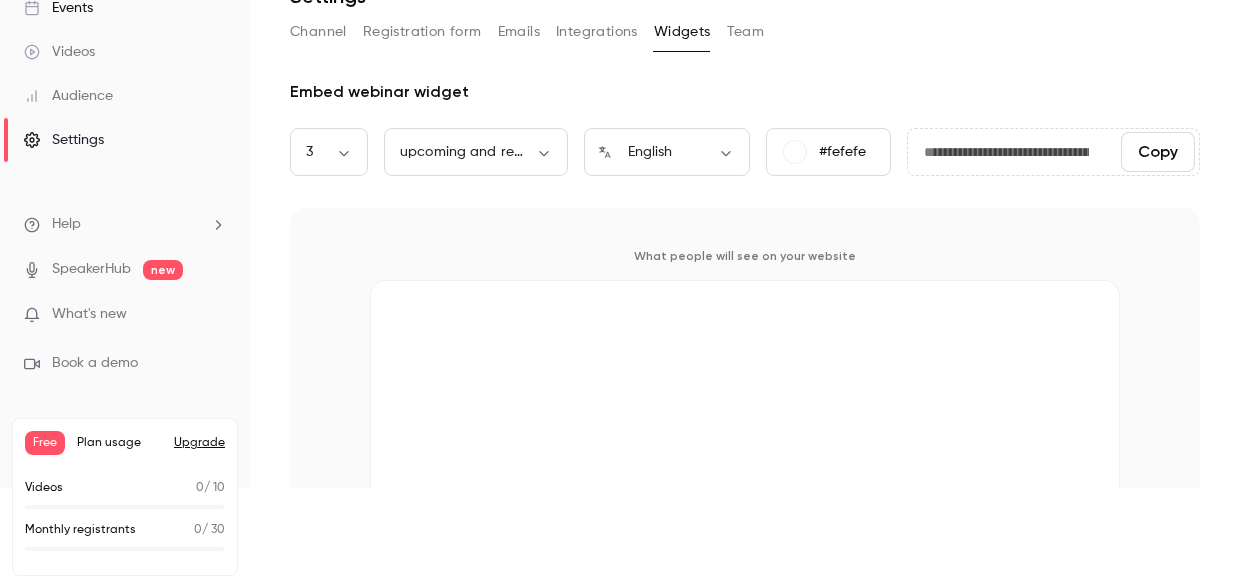 click on "Team" at bounding box center (746, 32) 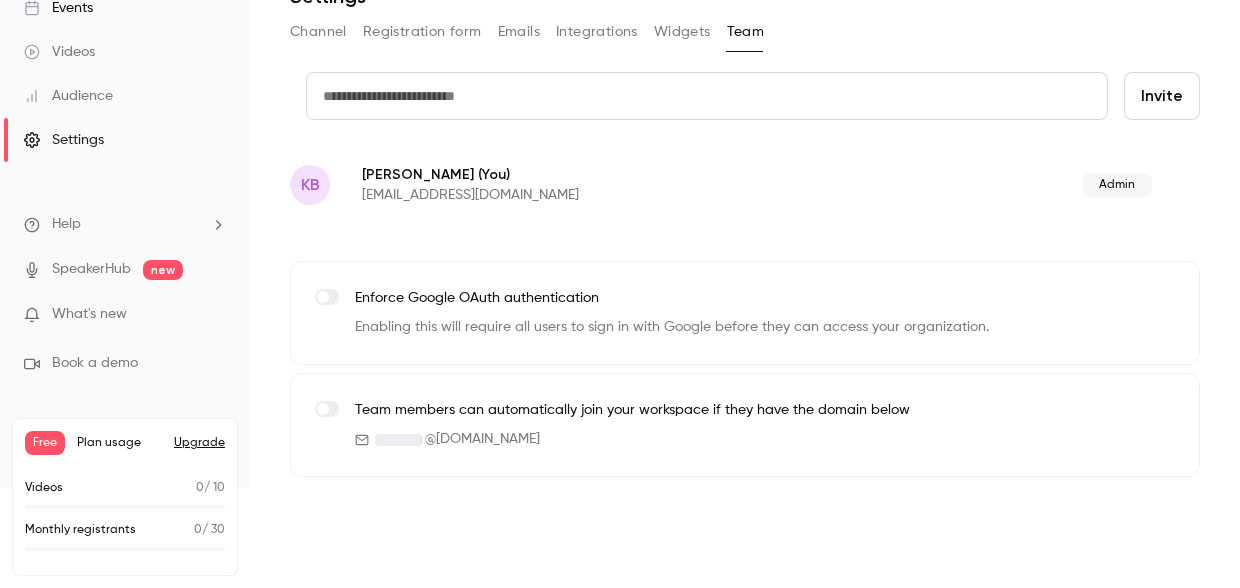 click on "Channel" at bounding box center [318, 32] 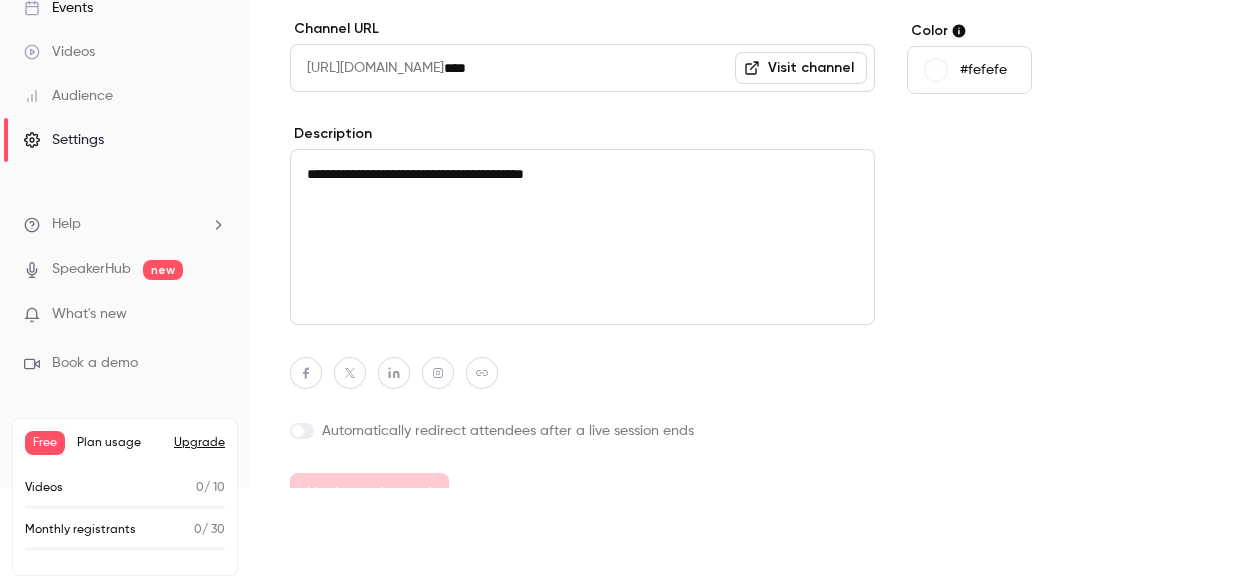 scroll, scrollTop: 161, scrollLeft: 0, axis: vertical 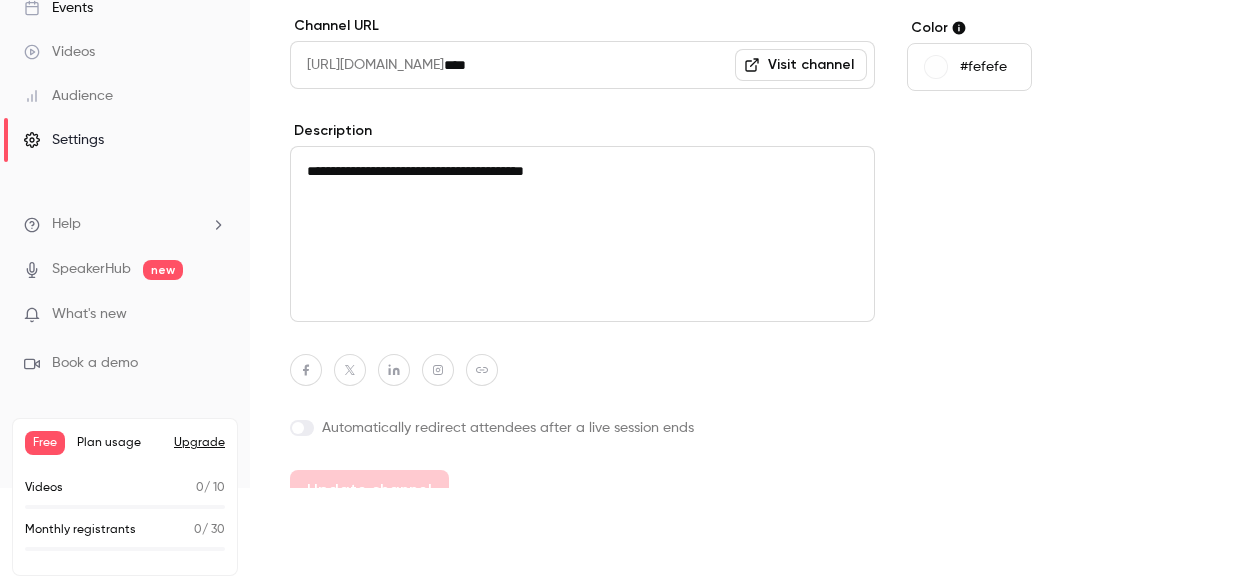 click on "**********" at bounding box center [582, 234] 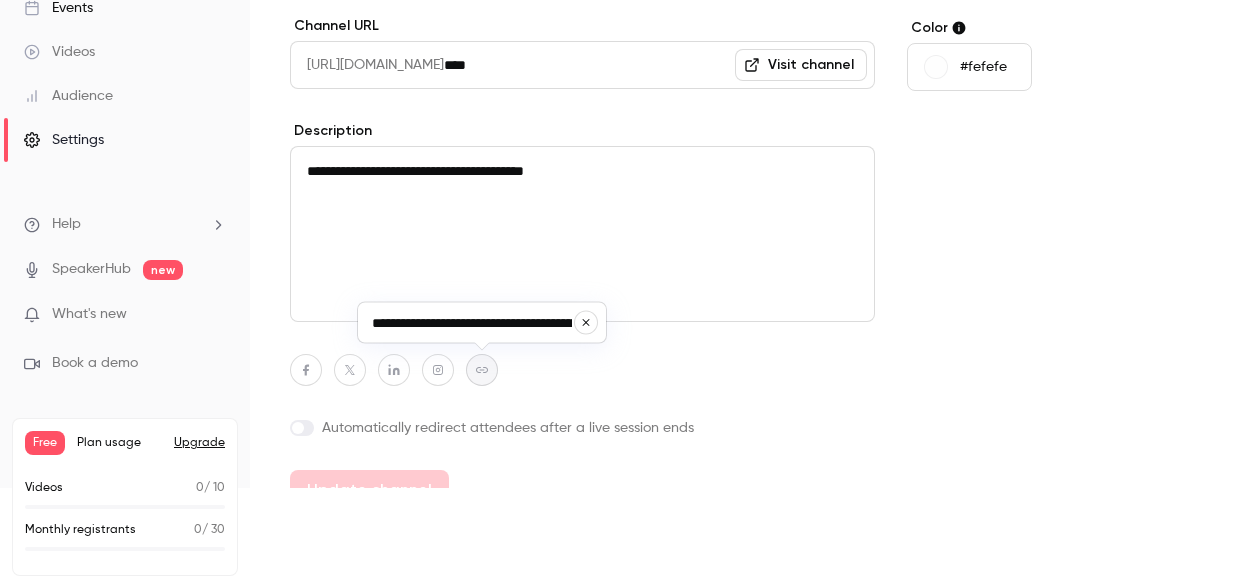 scroll, scrollTop: 0, scrollLeft: 79, axis: horizontal 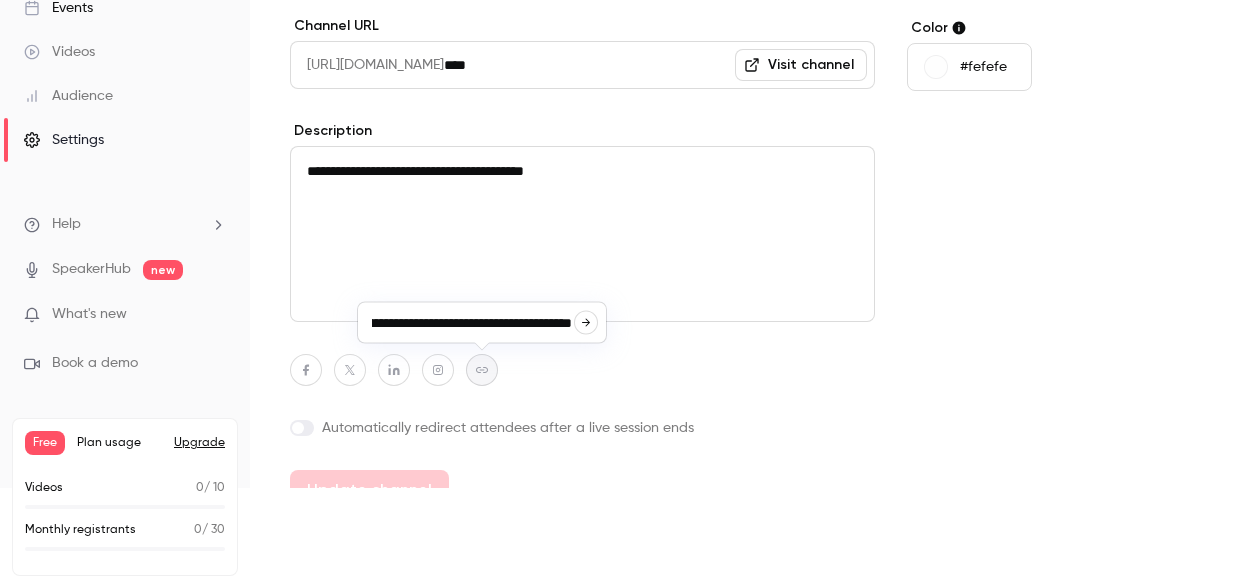 type on "**********" 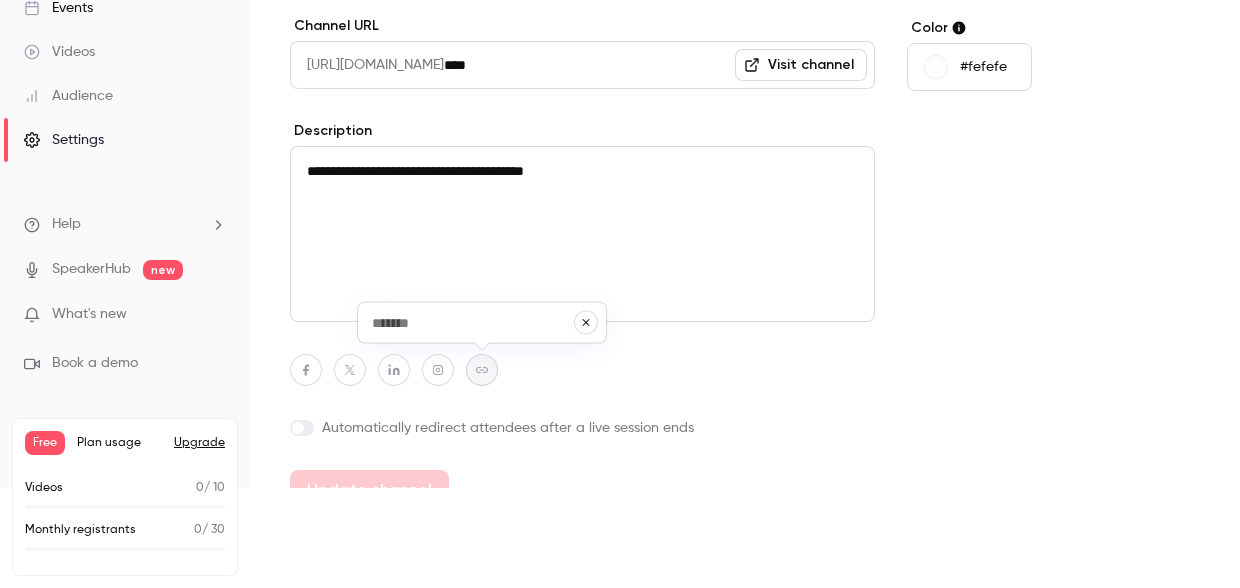 click at bounding box center (472, 322) 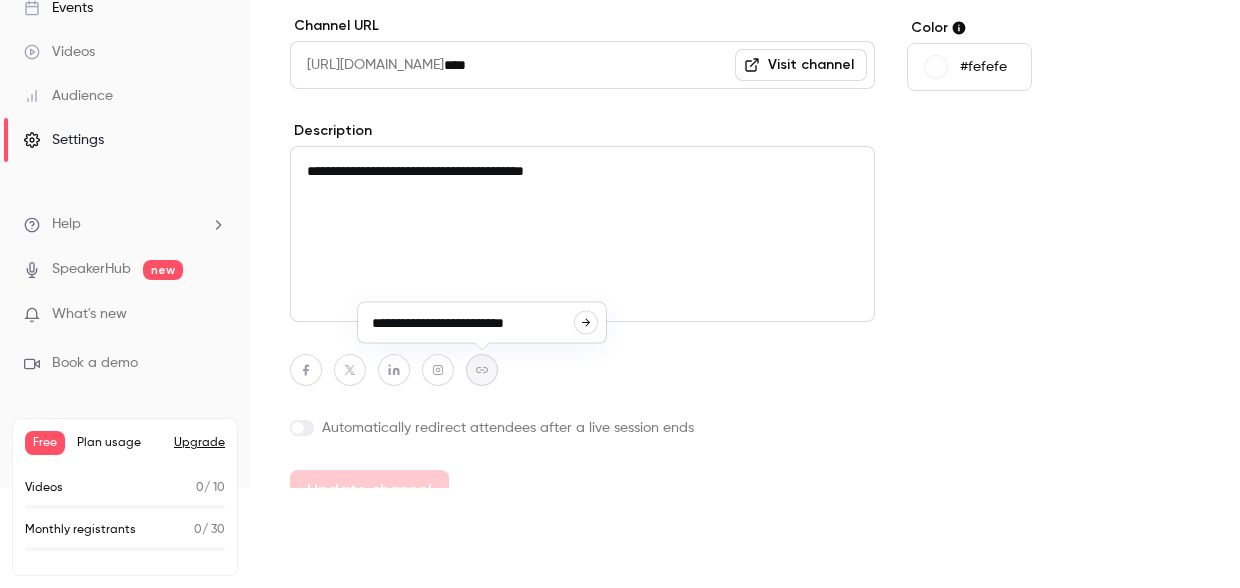 type on "**********" 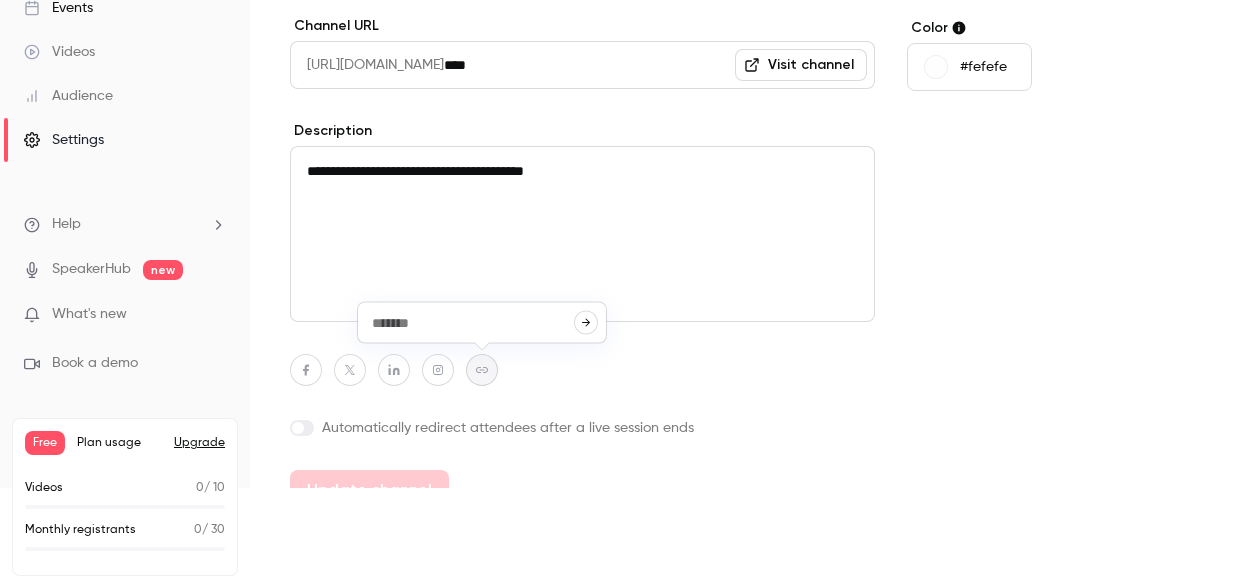 type on "**********" 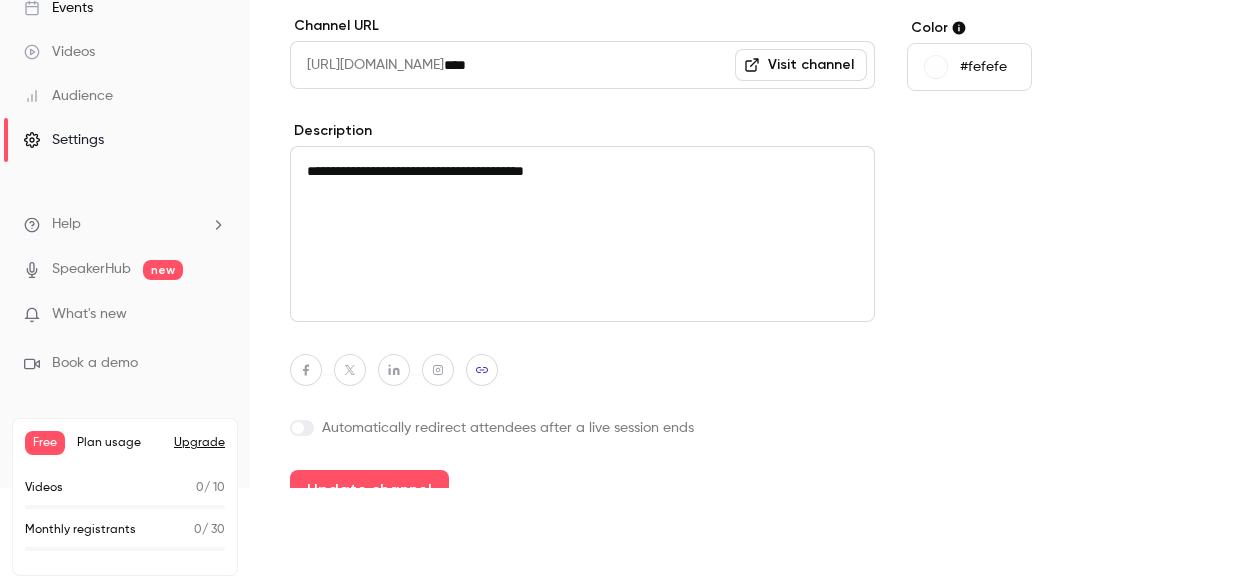 scroll, scrollTop: 196, scrollLeft: 0, axis: vertical 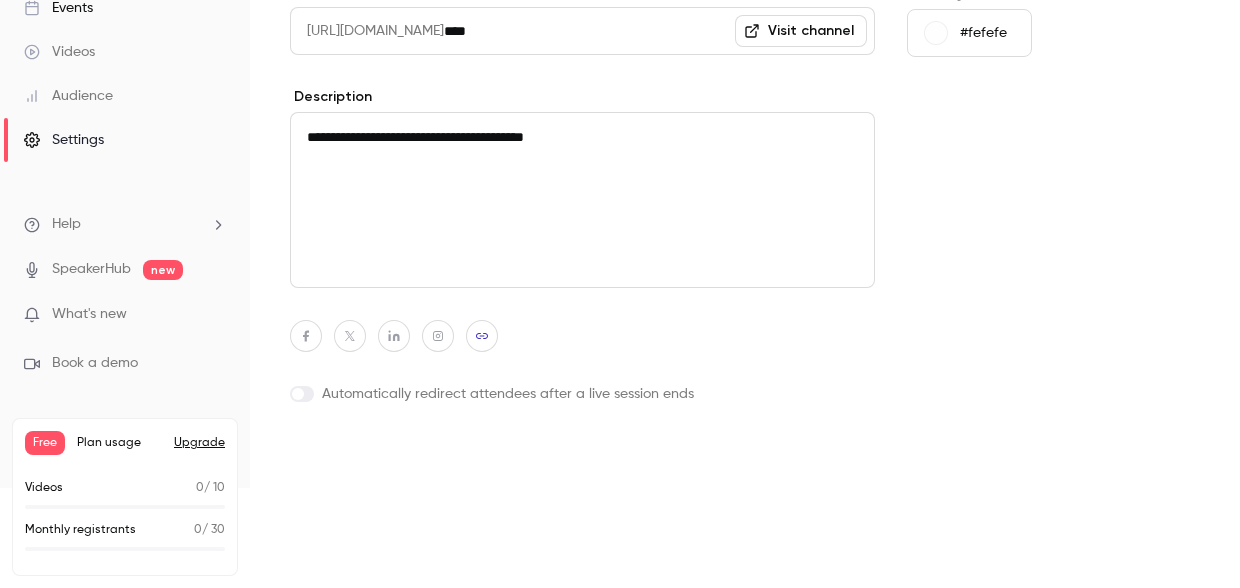 click on "Update channel" at bounding box center (369, 456) 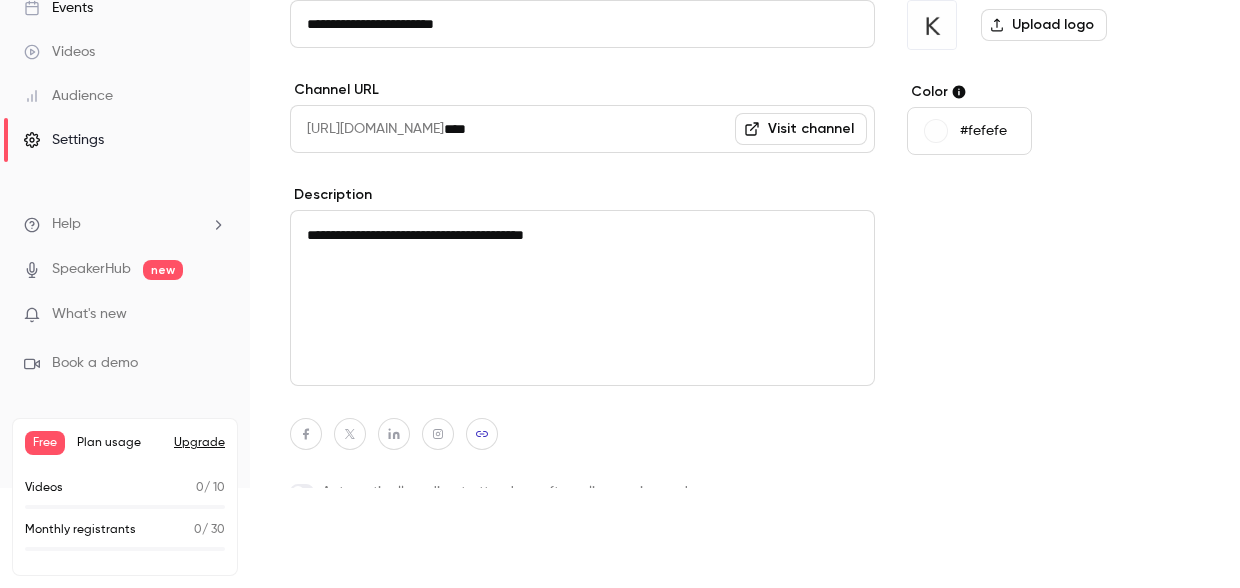 scroll, scrollTop: 0, scrollLeft: 0, axis: both 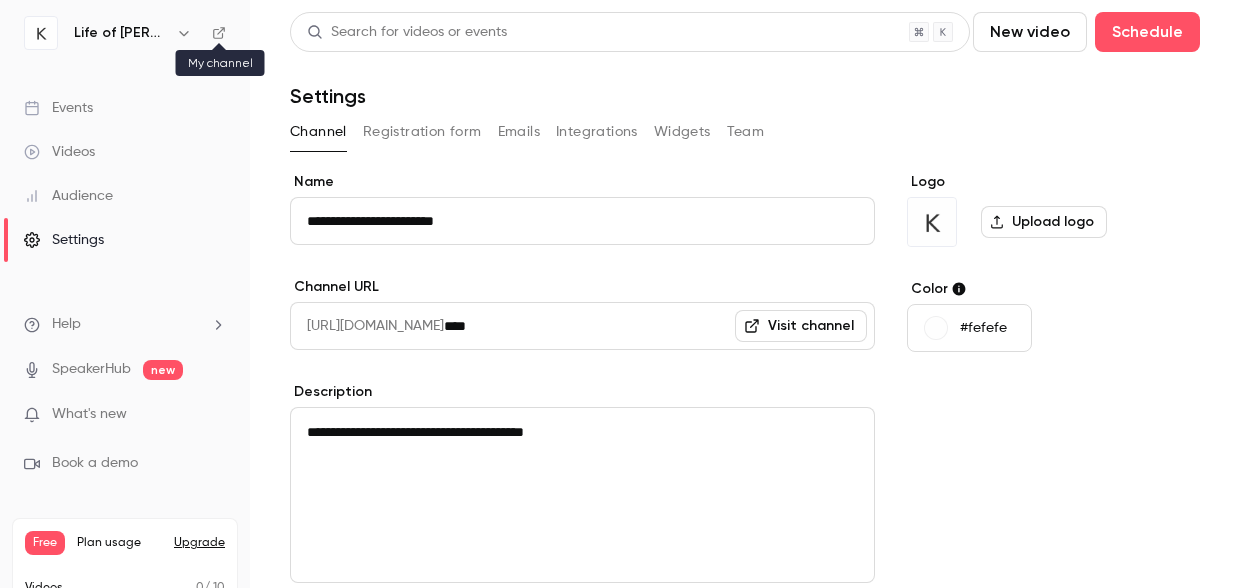 click 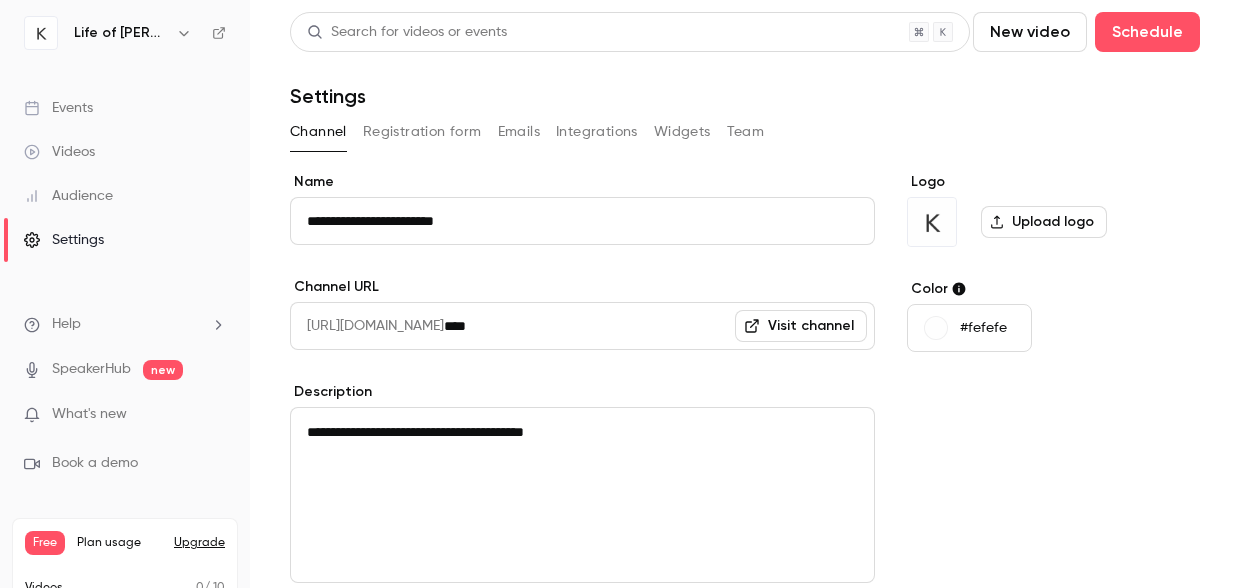 click on "Events" at bounding box center [125, 108] 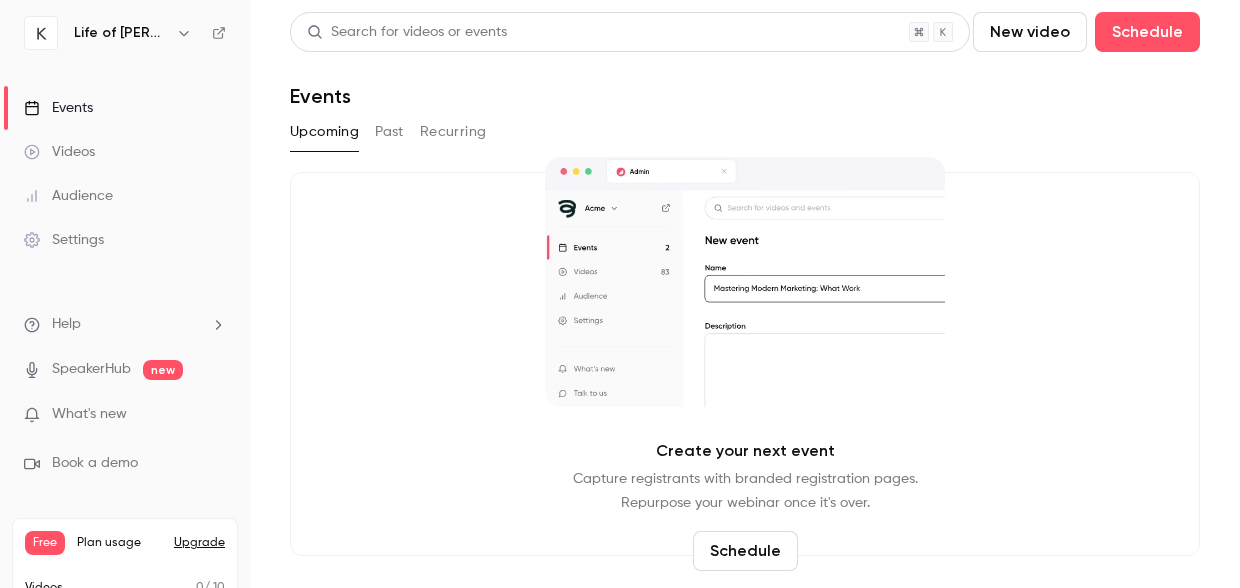 click on "New video" at bounding box center [1030, 32] 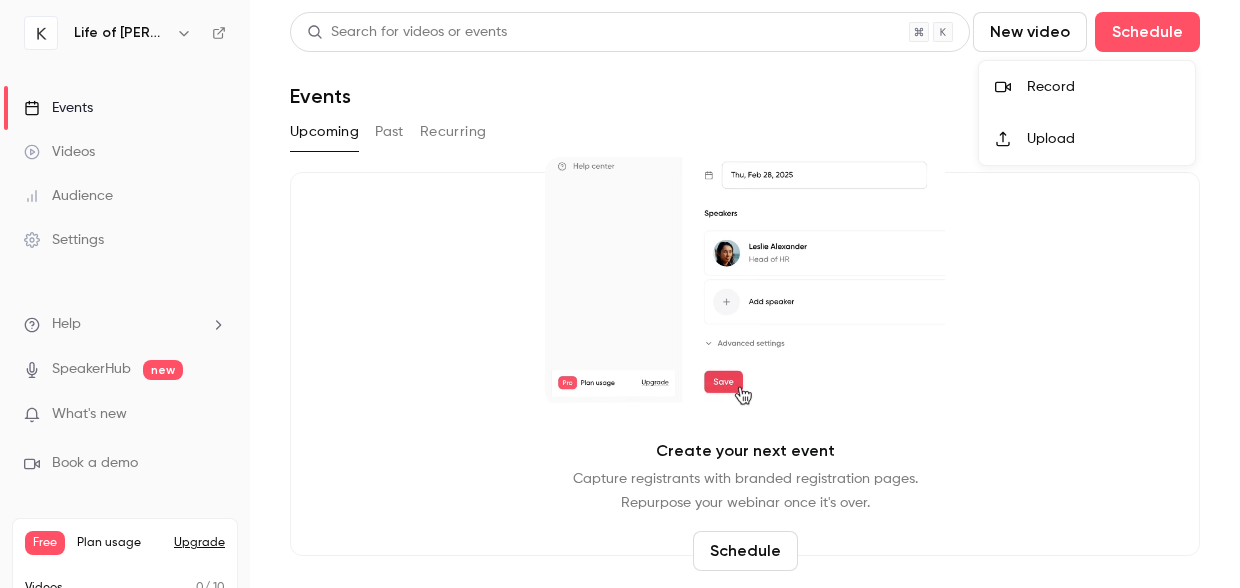 click on "Record" at bounding box center [1103, 87] 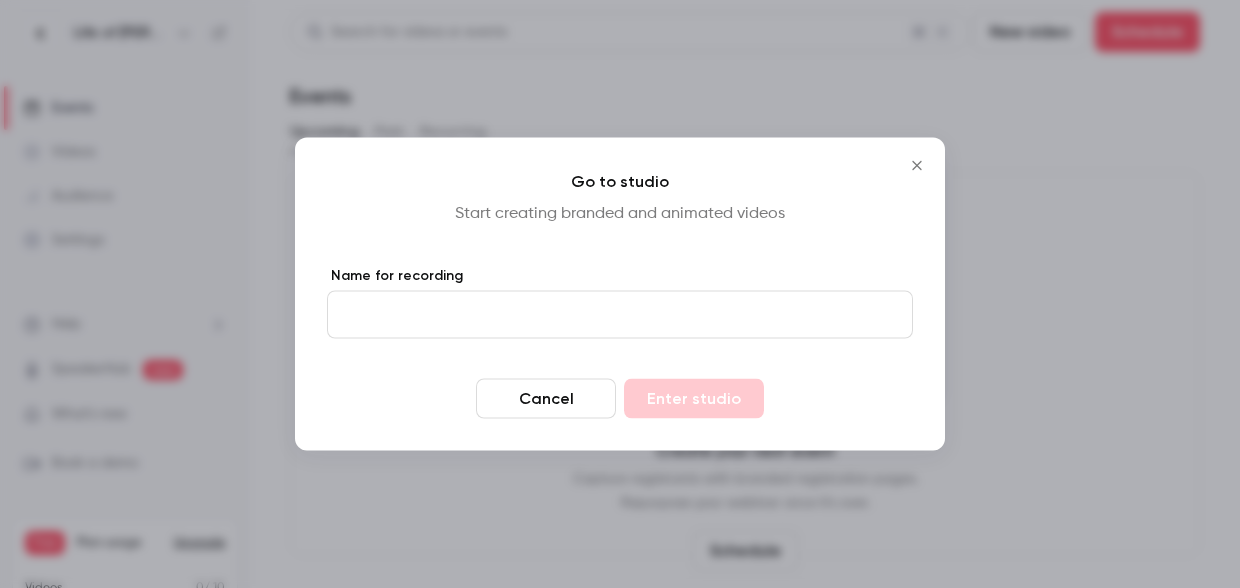 click on "Name for recording" at bounding box center [620, 315] 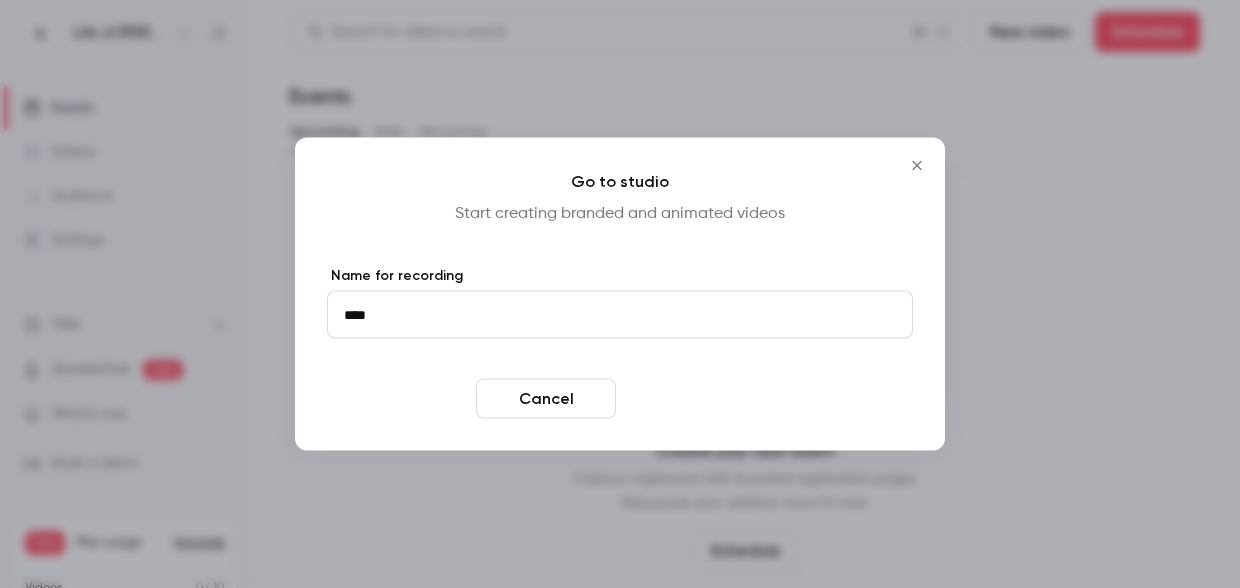 type on "****" 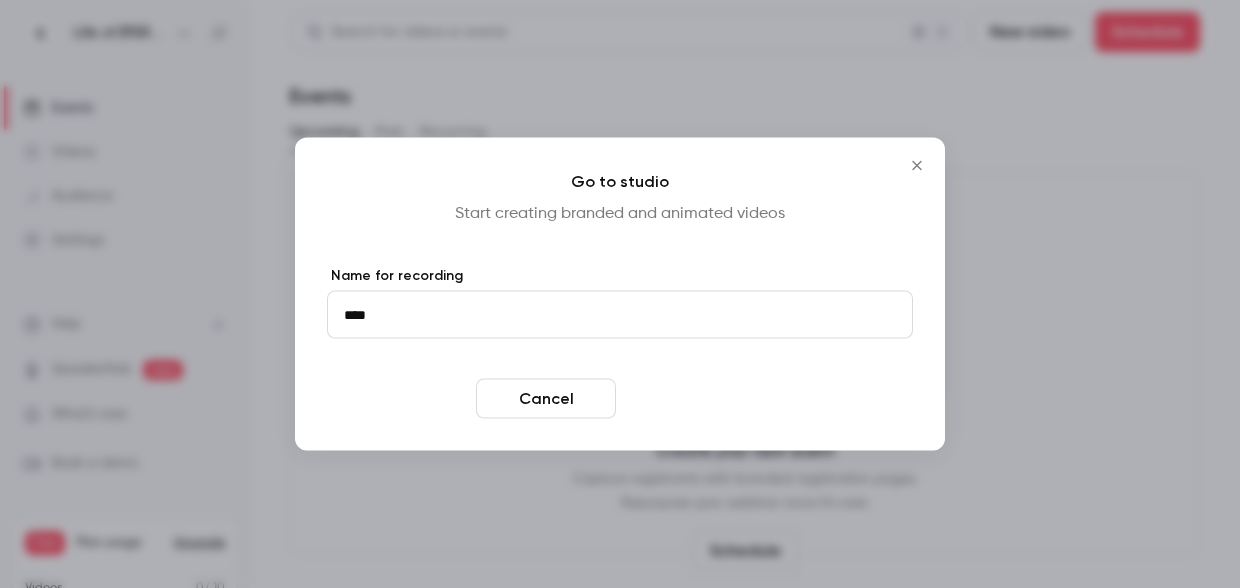 click on "Enter studio" at bounding box center (694, 399) 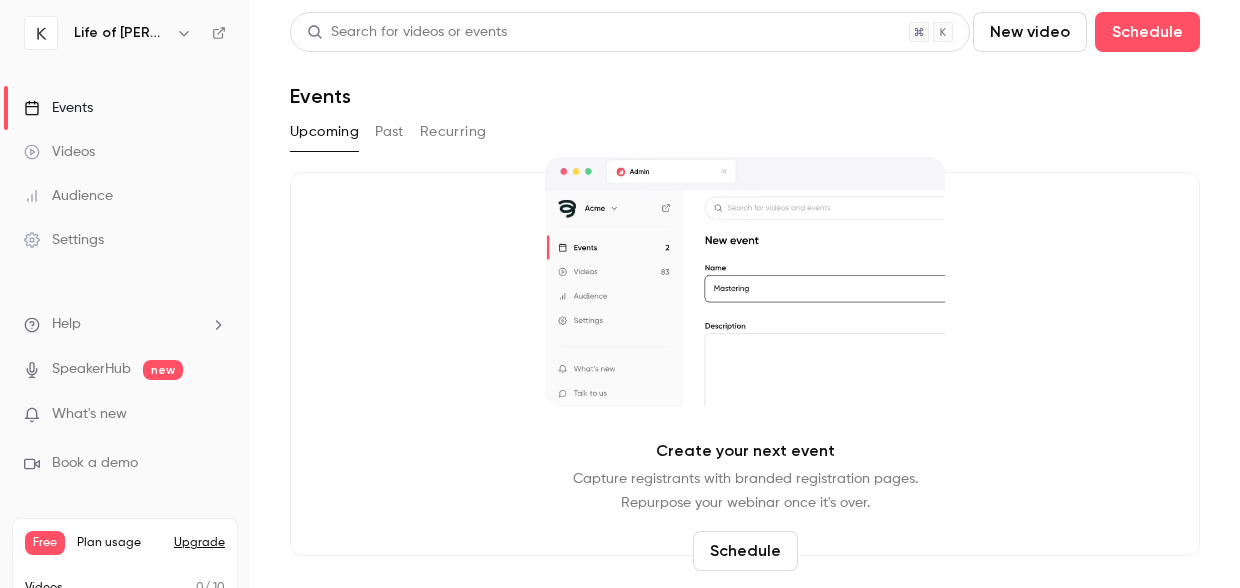 click on "Events" at bounding box center (58, 108) 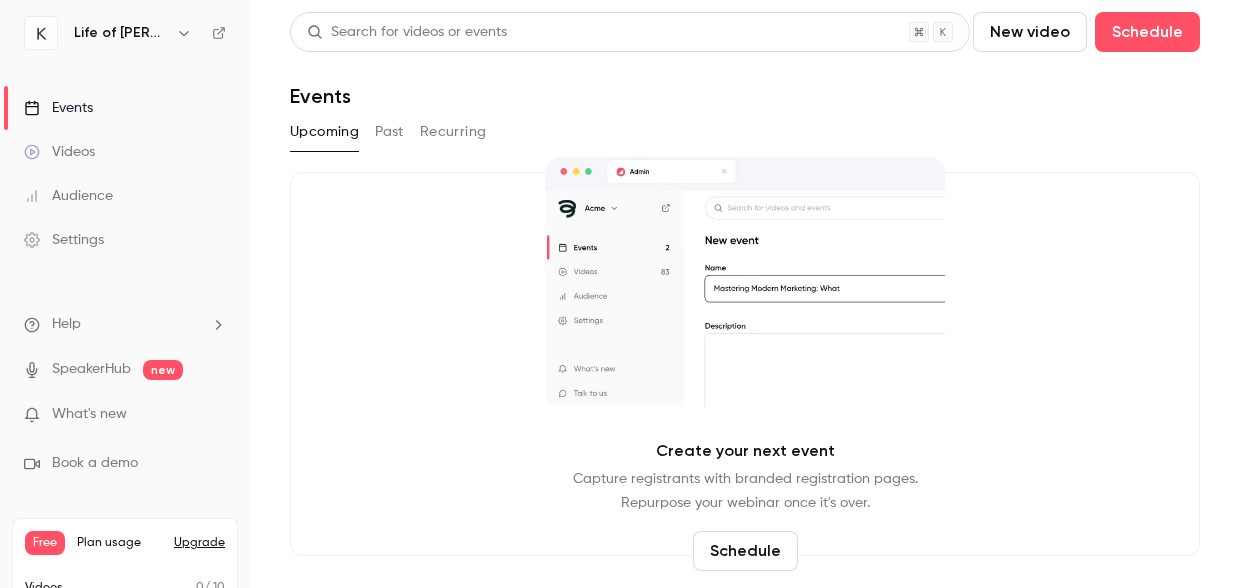 click 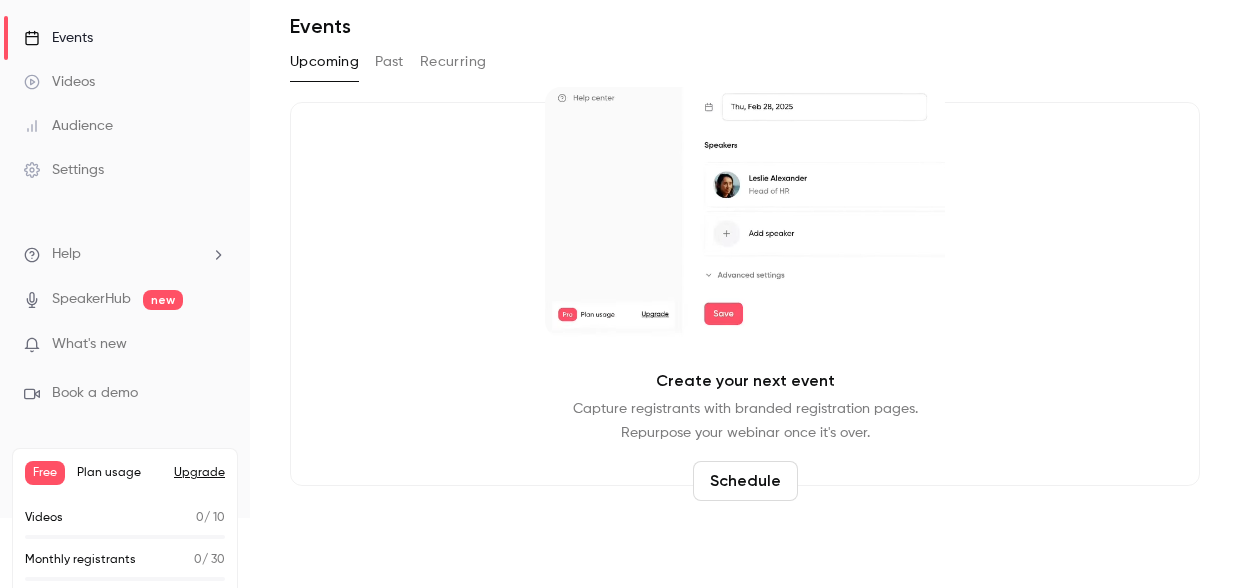scroll, scrollTop: 0, scrollLeft: 0, axis: both 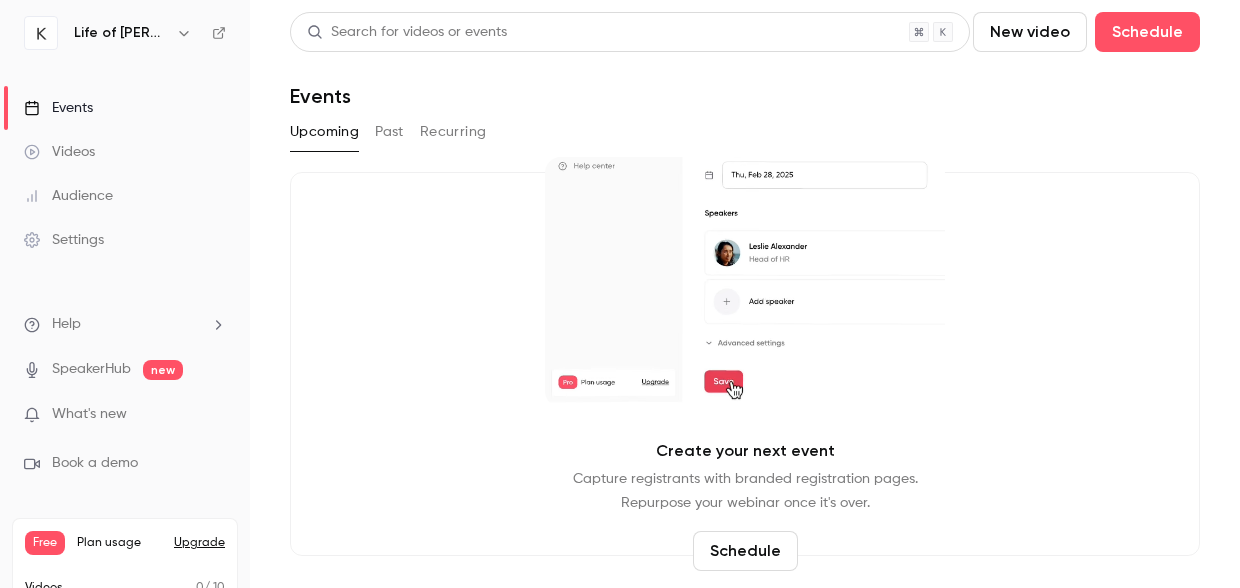 click on "Events" at bounding box center [58, 108] 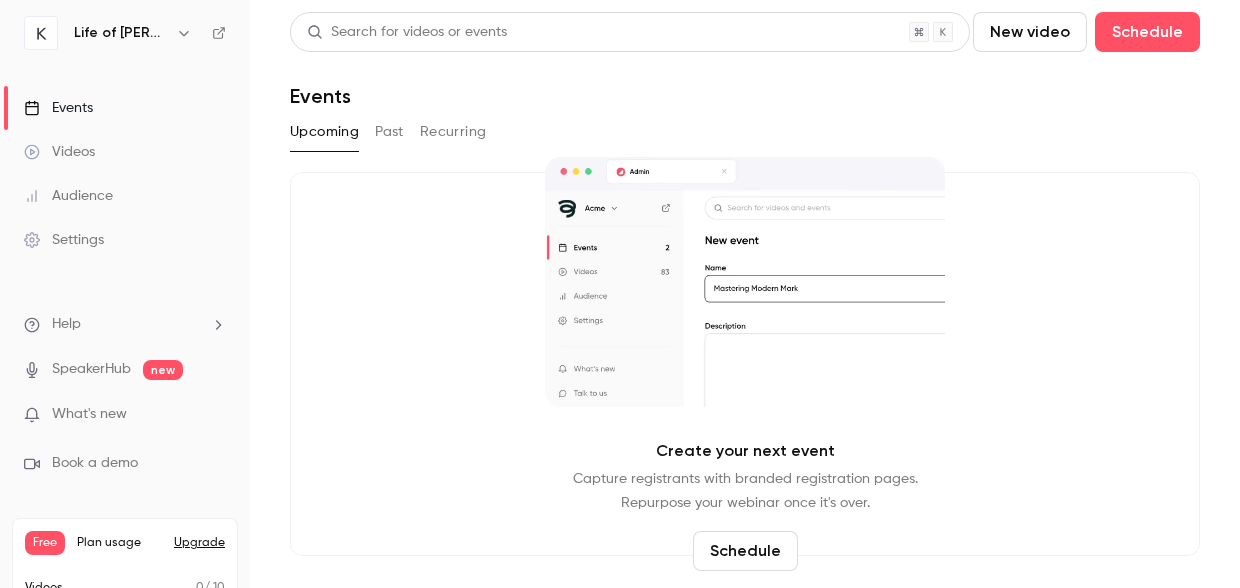 click on "Life of [PERSON_NAME][DEMOGRAPHIC_DATA]" at bounding box center (121, 33) 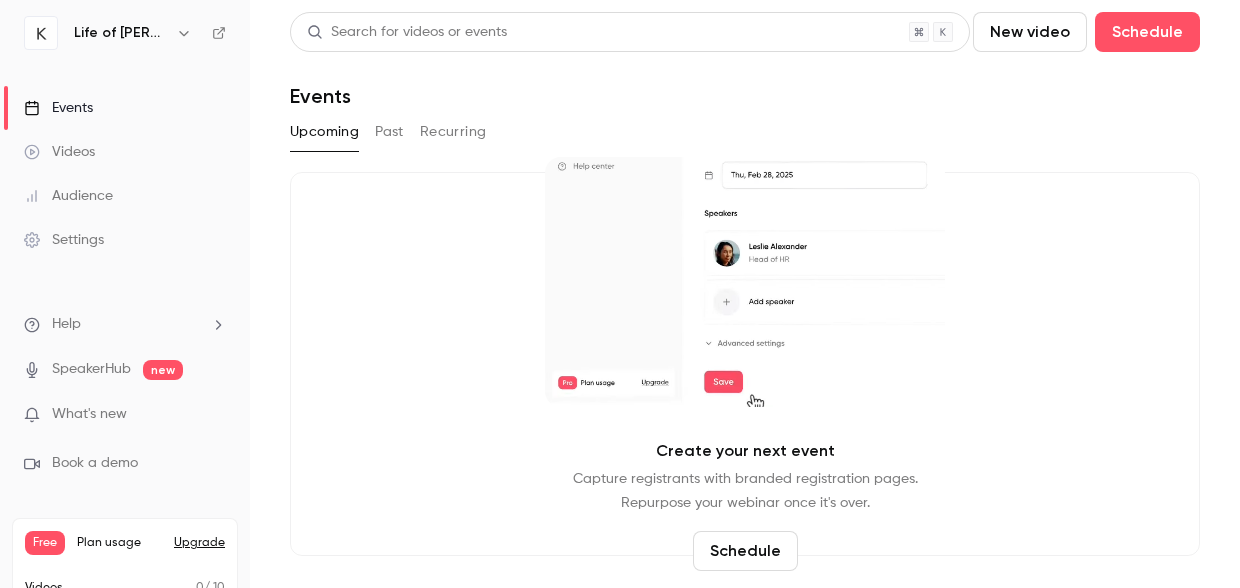 click on "Life of [PERSON_NAME][DEMOGRAPHIC_DATA]" at bounding box center [121, 33] 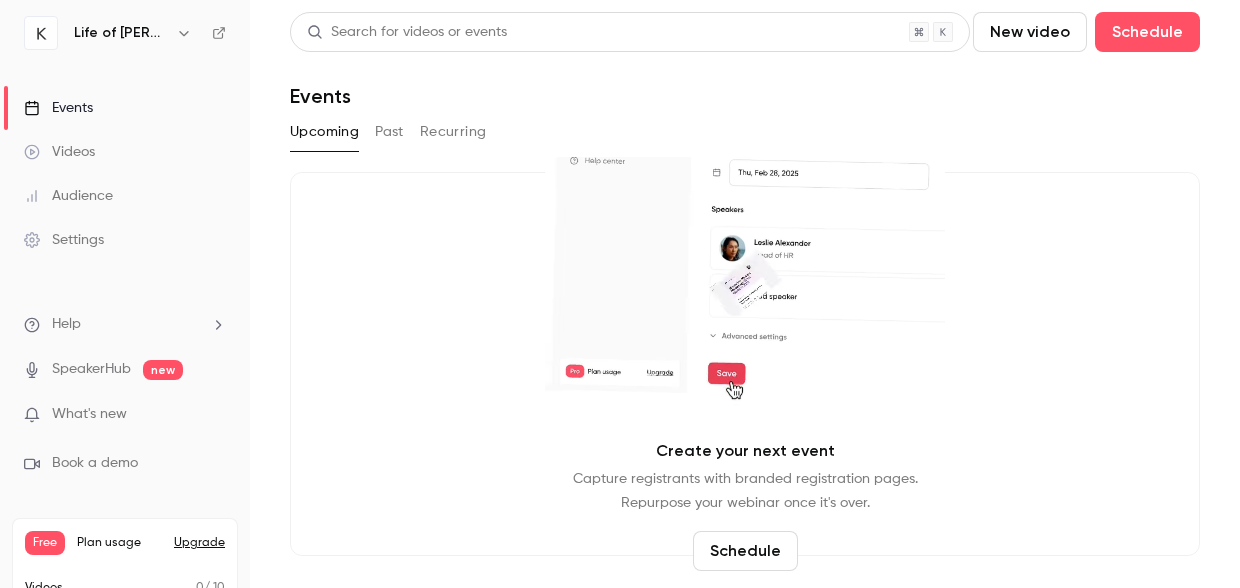 click on "Settings" at bounding box center [64, 240] 